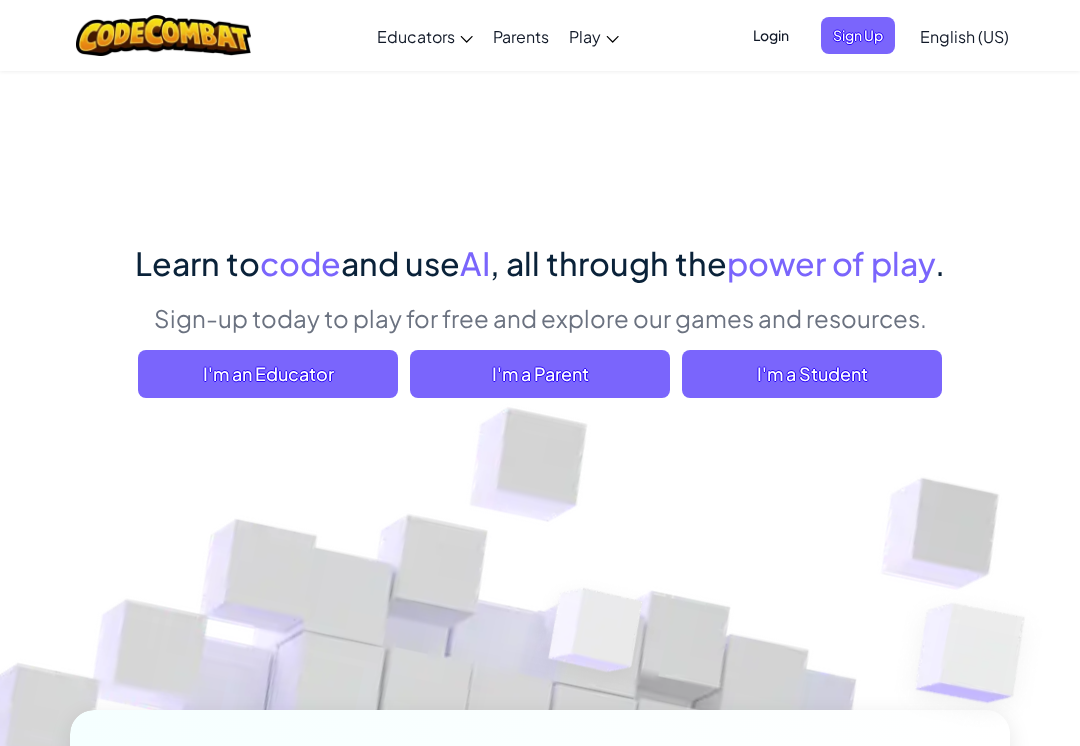 scroll, scrollTop: 0, scrollLeft: 0, axis: both 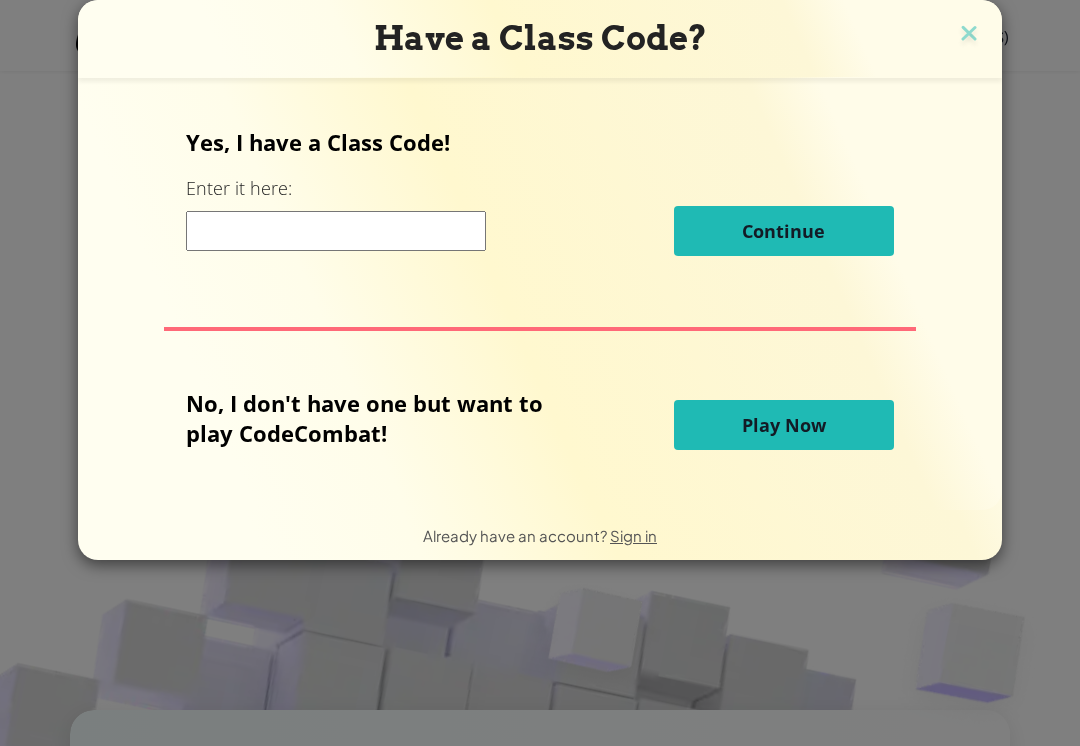 click at bounding box center (336, 231) 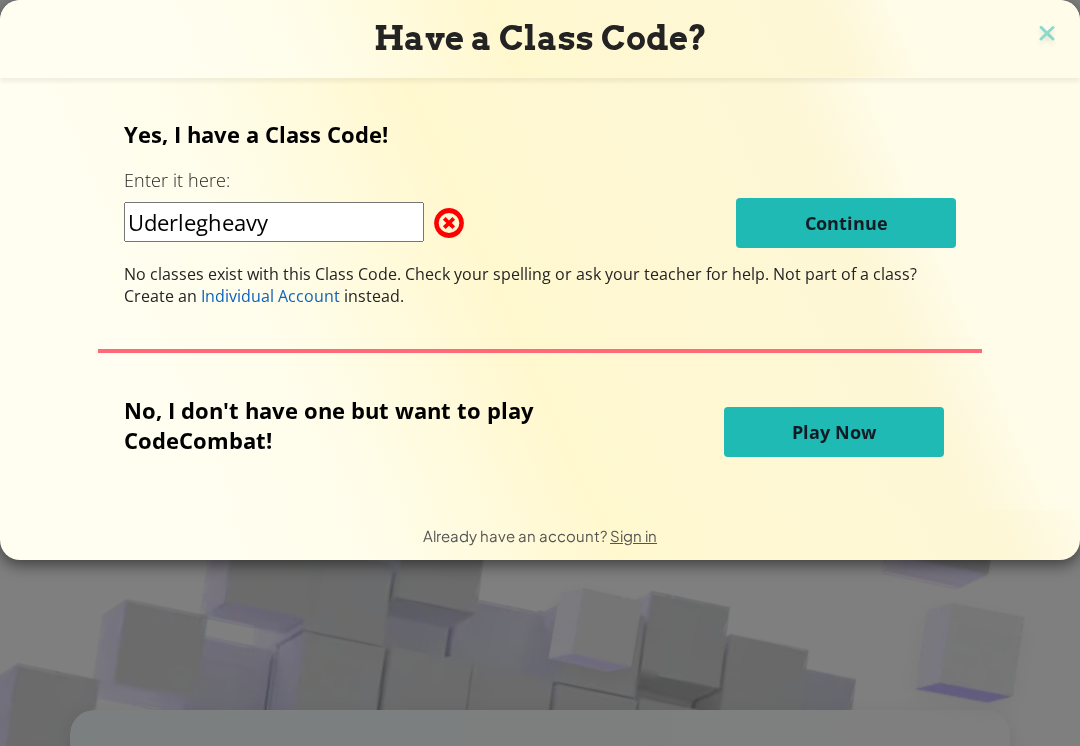 type on "Uderlegheavy" 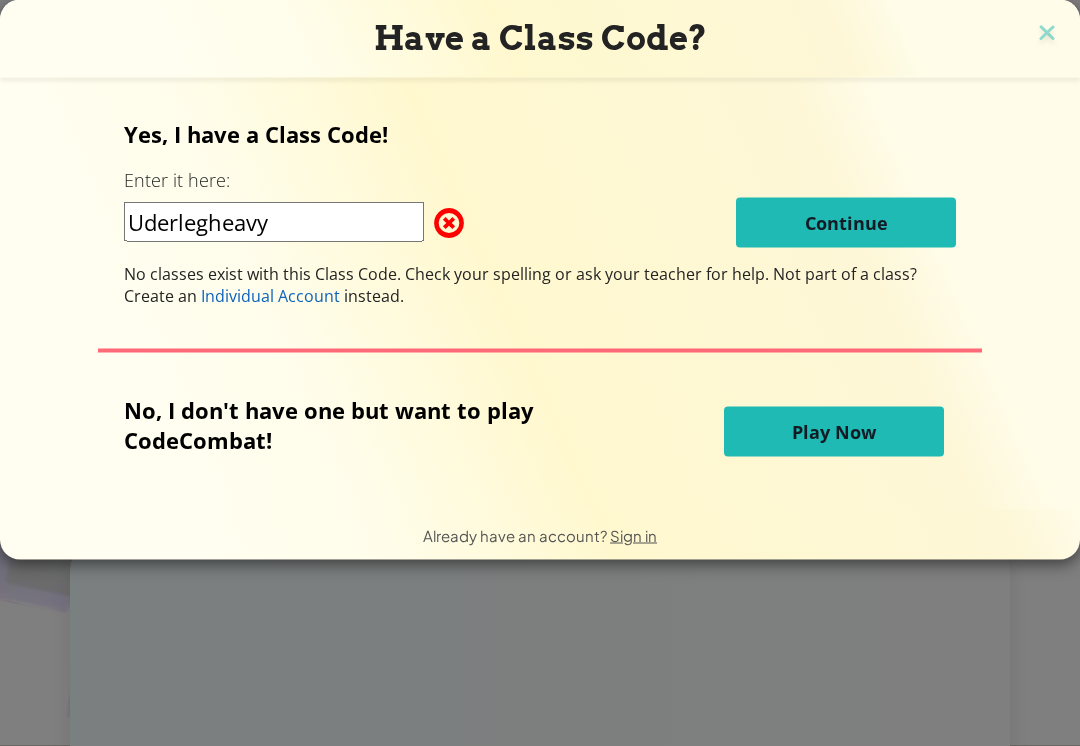 scroll, scrollTop: 168, scrollLeft: 0, axis: vertical 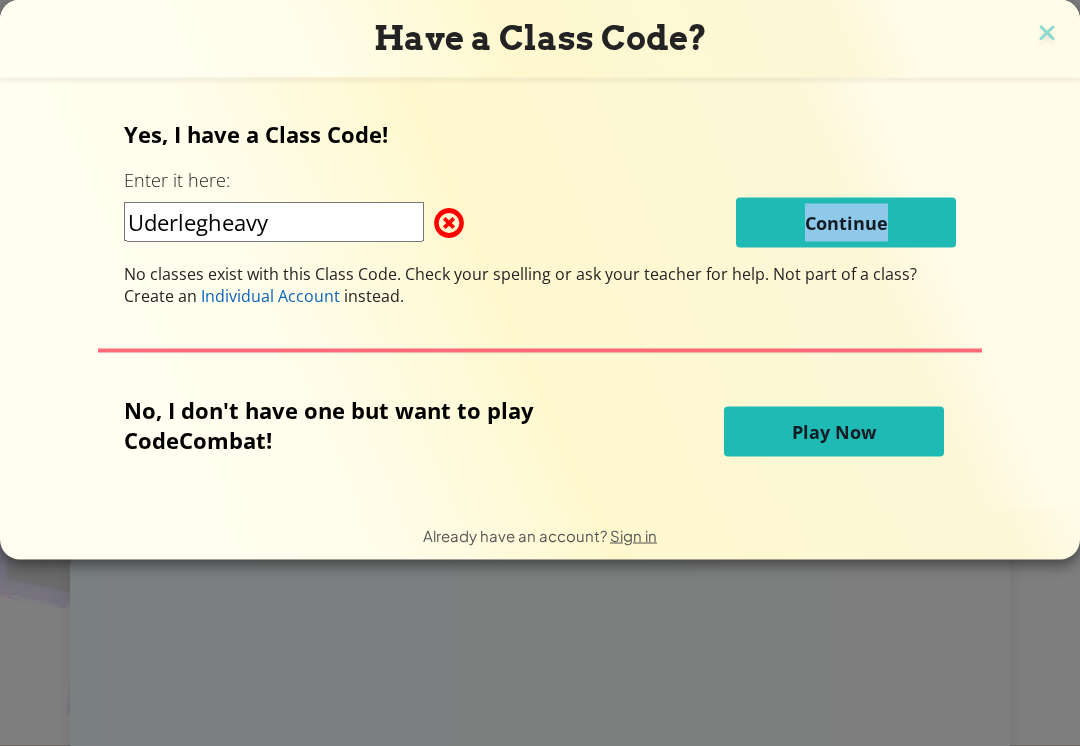 click on "Uderlegheavy Continue" at bounding box center [540, 223] 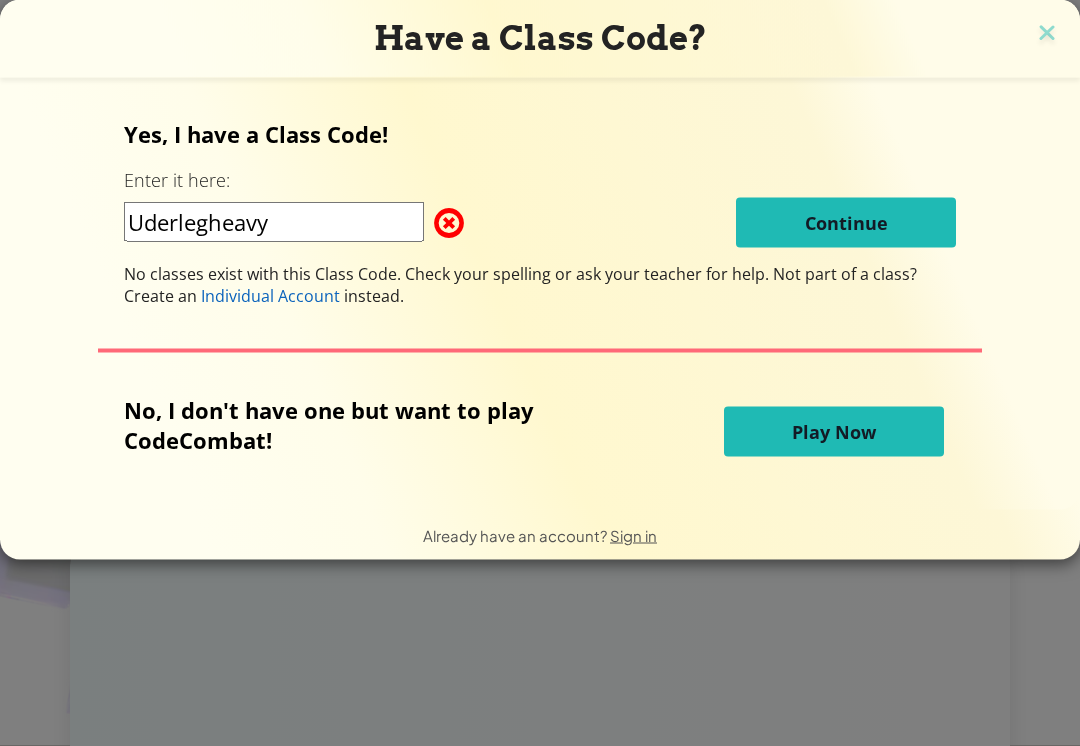 click on "Uderlegheavy" at bounding box center [274, 222] 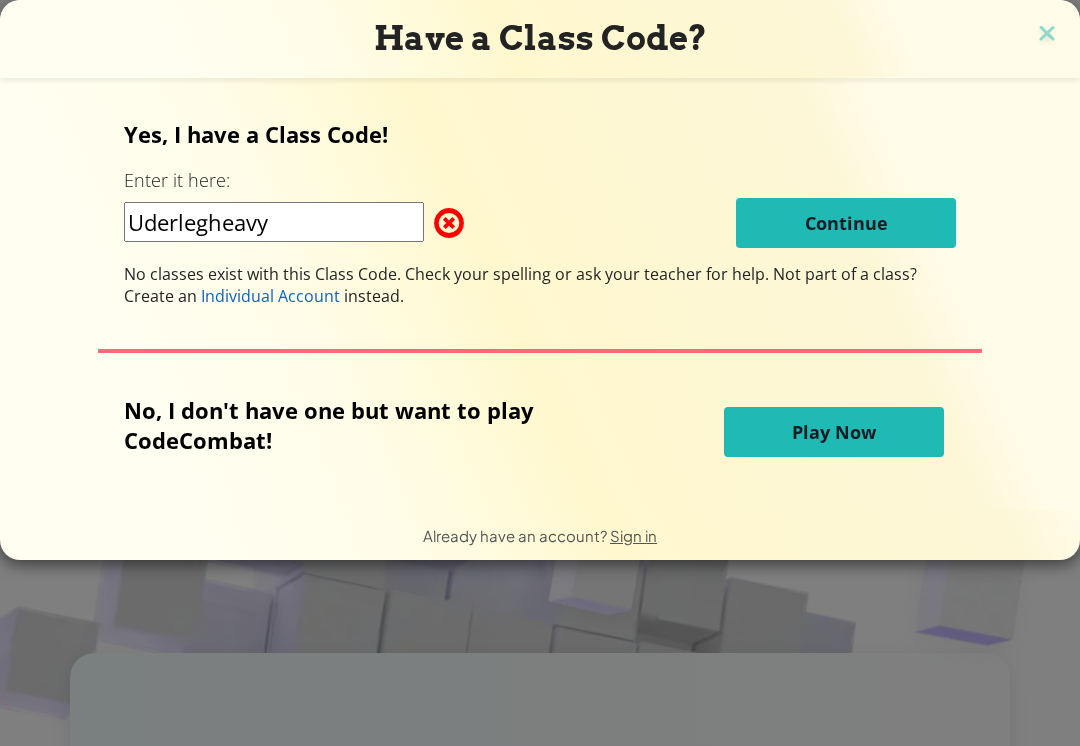 scroll, scrollTop: 50, scrollLeft: 0, axis: vertical 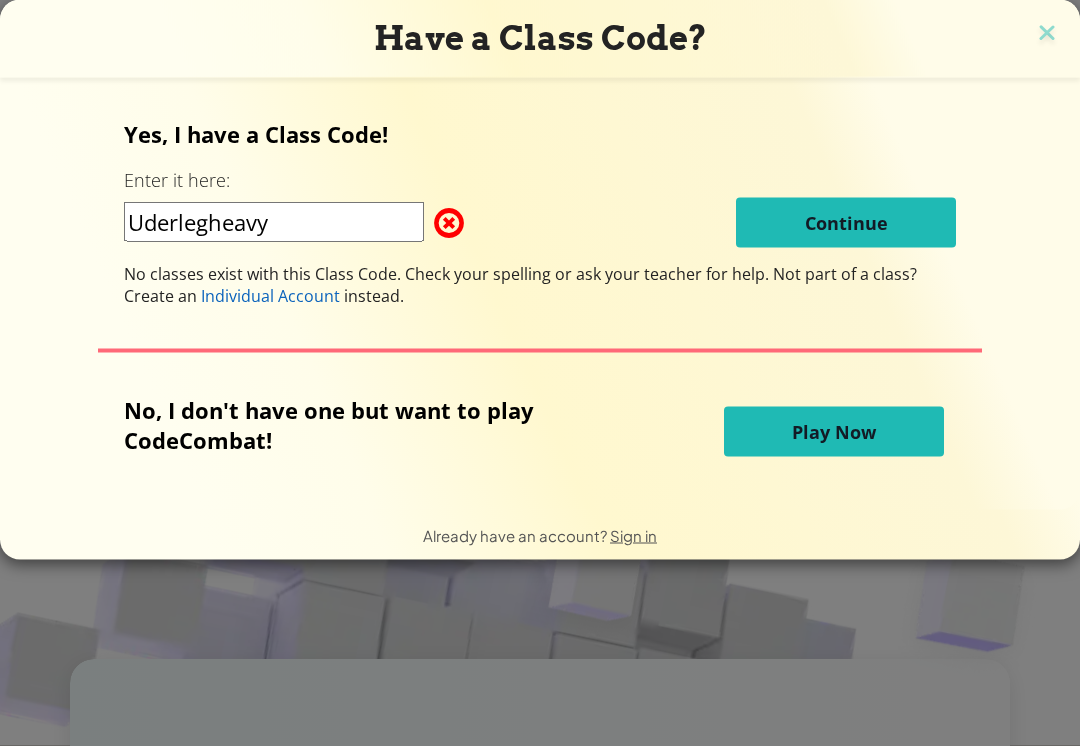 click on "Play Now" at bounding box center [834, 432] 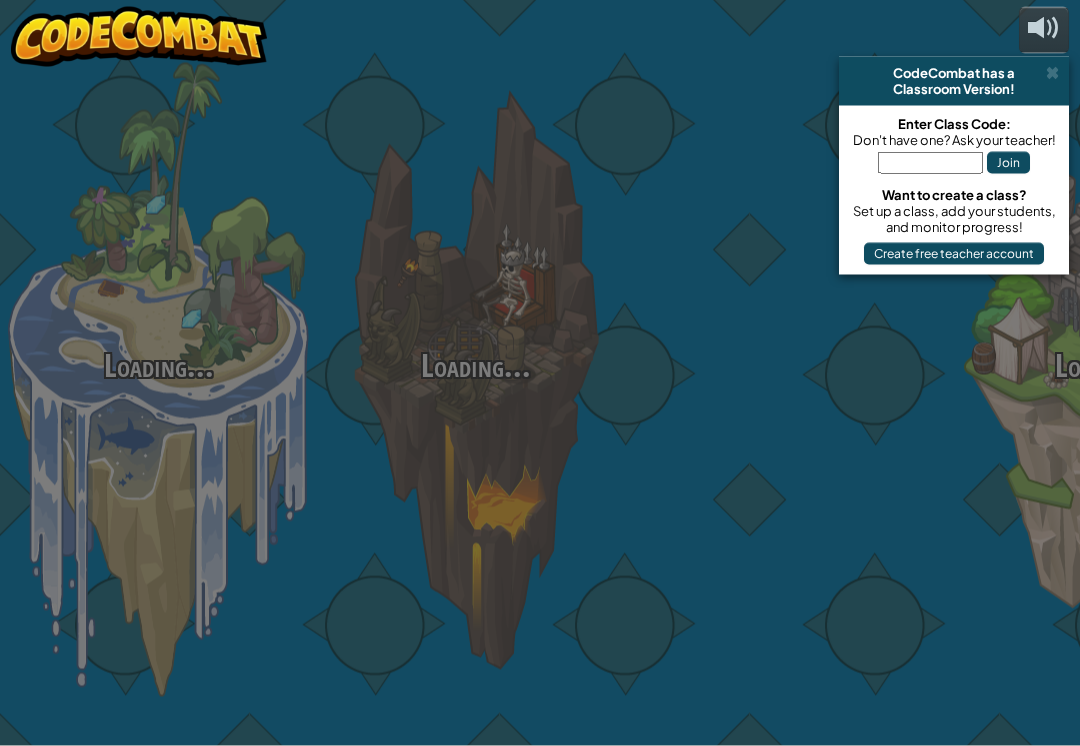scroll, scrollTop: 0, scrollLeft: 0, axis: both 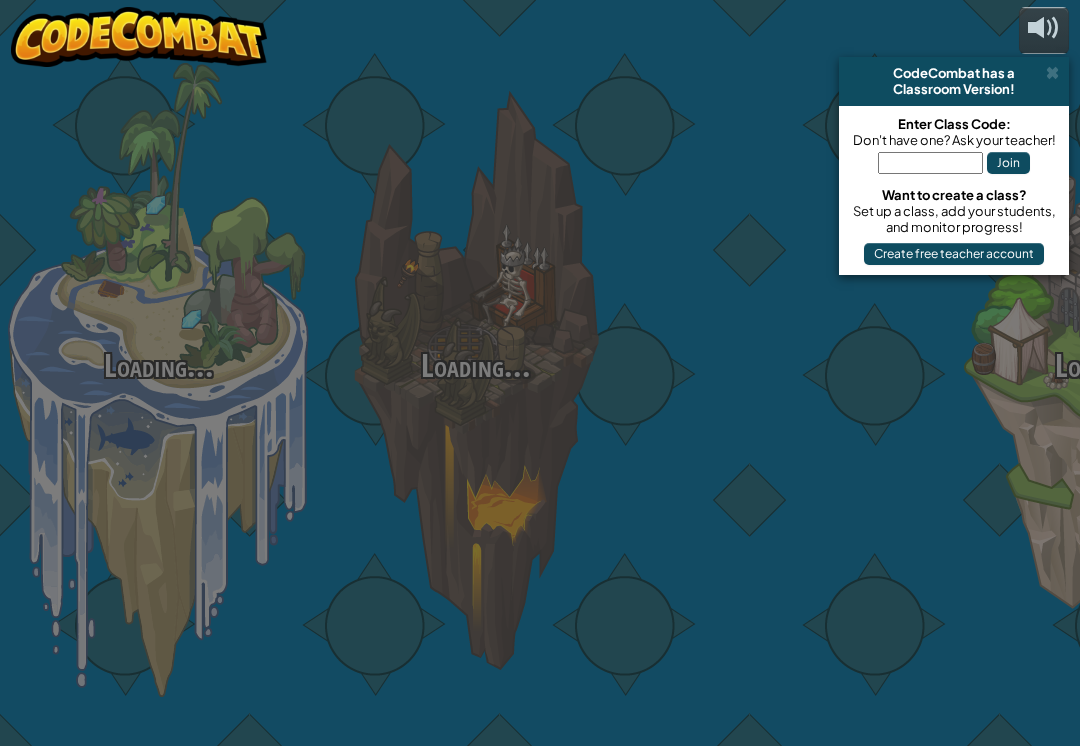 click at bounding box center [792, 317] 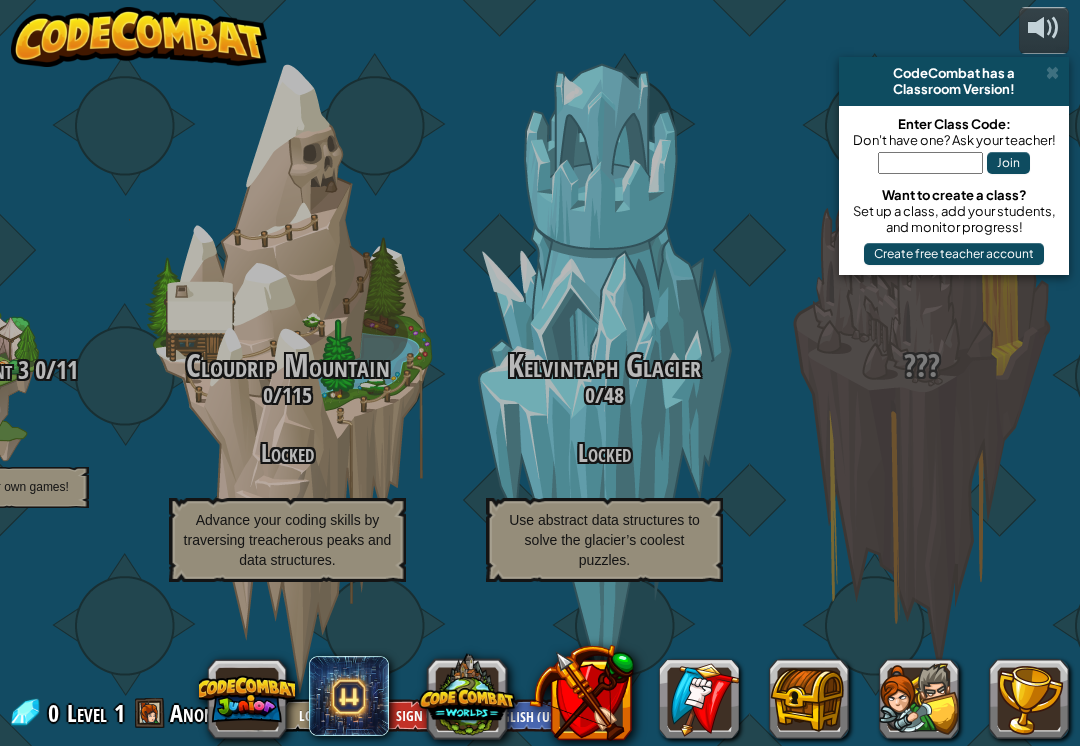 scroll, scrollTop: 0, scrollLeft: 2090, axis: horizontal 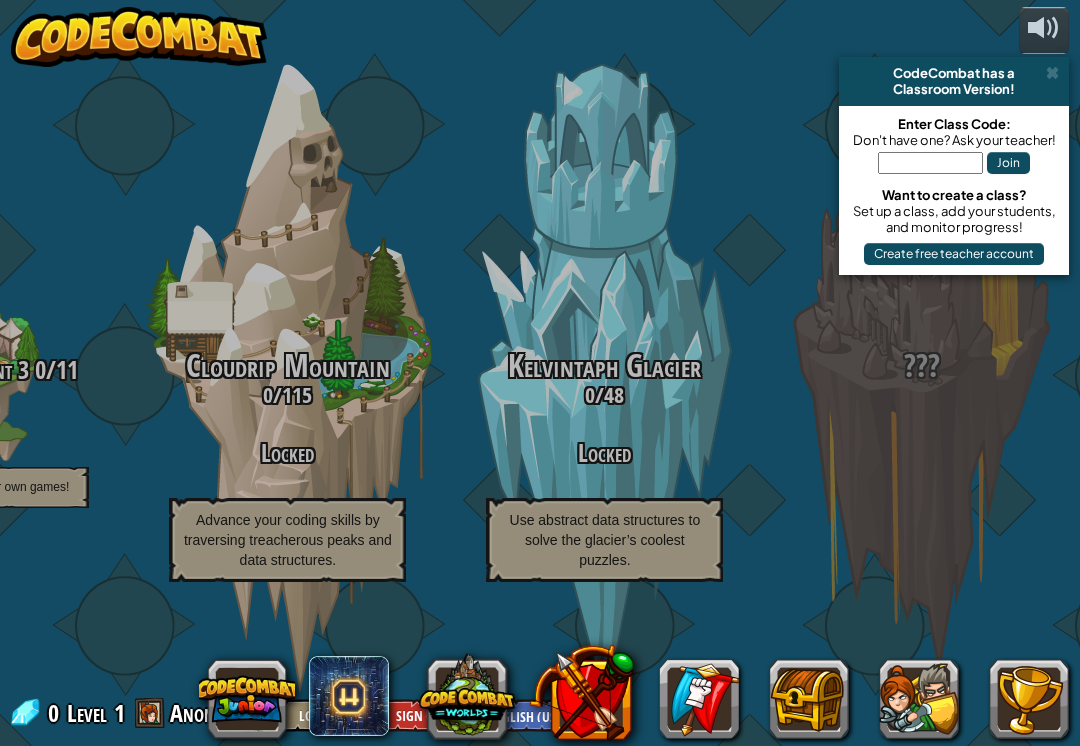 click on "CodeCombat Junior 0 / 172 Play Ages 5-8 Blocks or simple text coding for beginners Syntax, functions, parameters, strings, loops, conditionals Kithgard Dungeon 0 / 50 Play Ages 8+ Real Python or JavaScript coding for everyone Escape the dungeon and level up your coding skills! Web Development 0 / 12 Locked Learn HTML, scripting and more! Game Development 0 / 22 Locked Learn how to build your own levels! Backwoods Forest 0 / 122 Locked Outsmart ogres in the forest with conditional logic and procedural thinking! Web Development 2 0 / 22 Locked Keep learning HTML, scripting and more! Game Development 2 0 / 28 Locked Simple AI Scripting, Customizable Units and Goals Sarven Desert 0 / 97 Locked Unlock the desert’s mysteries with mathematical calculations and complex conditions. Game Development 3 0 / 11 Locked Learn how to make your own games! Cloudrip Mountain 0 / 115 Locked Advance your coding skills by traversing treacherous peaks and data structures. Kelvintaph Glacier 0 / 48 Locked ???" at bounding box center (534, 373) 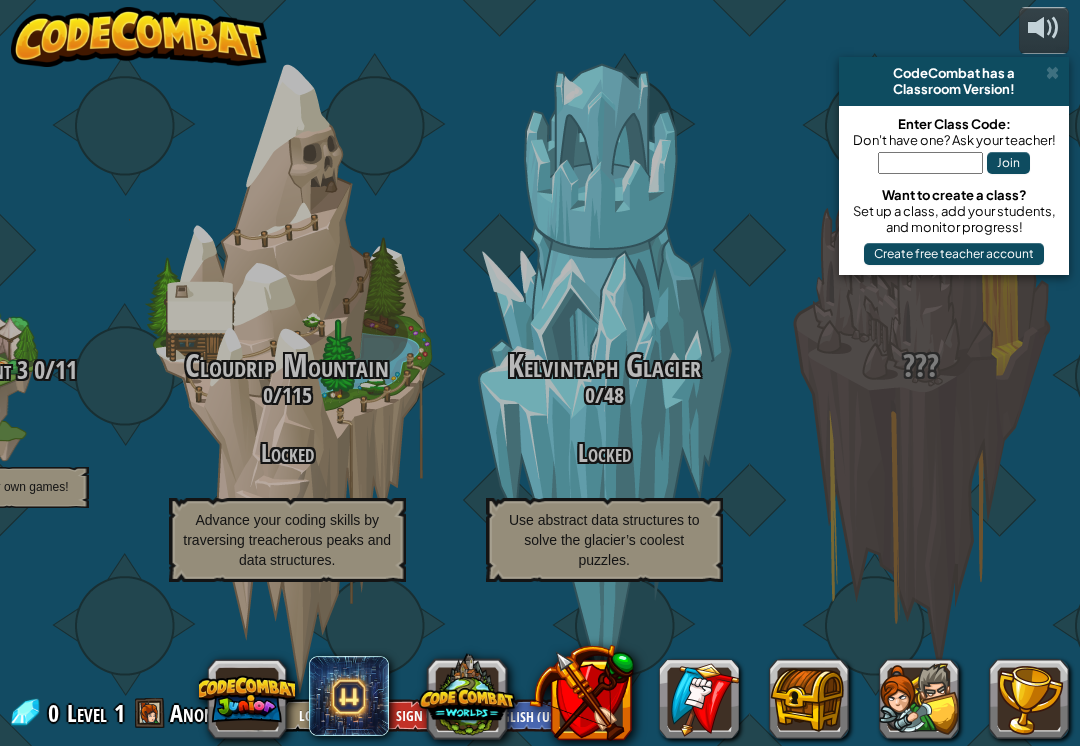 scroll, scrollTop: 0, scrollLeft: 1182, axis: horizontal 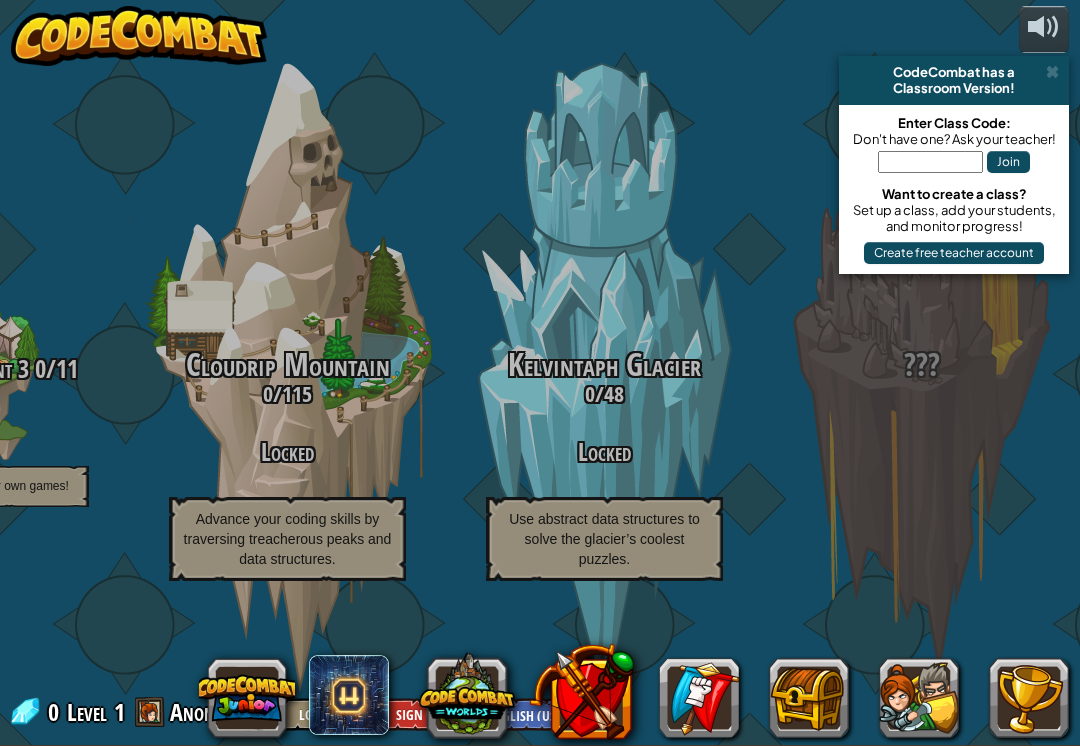 click at bounding box center [919, 698] 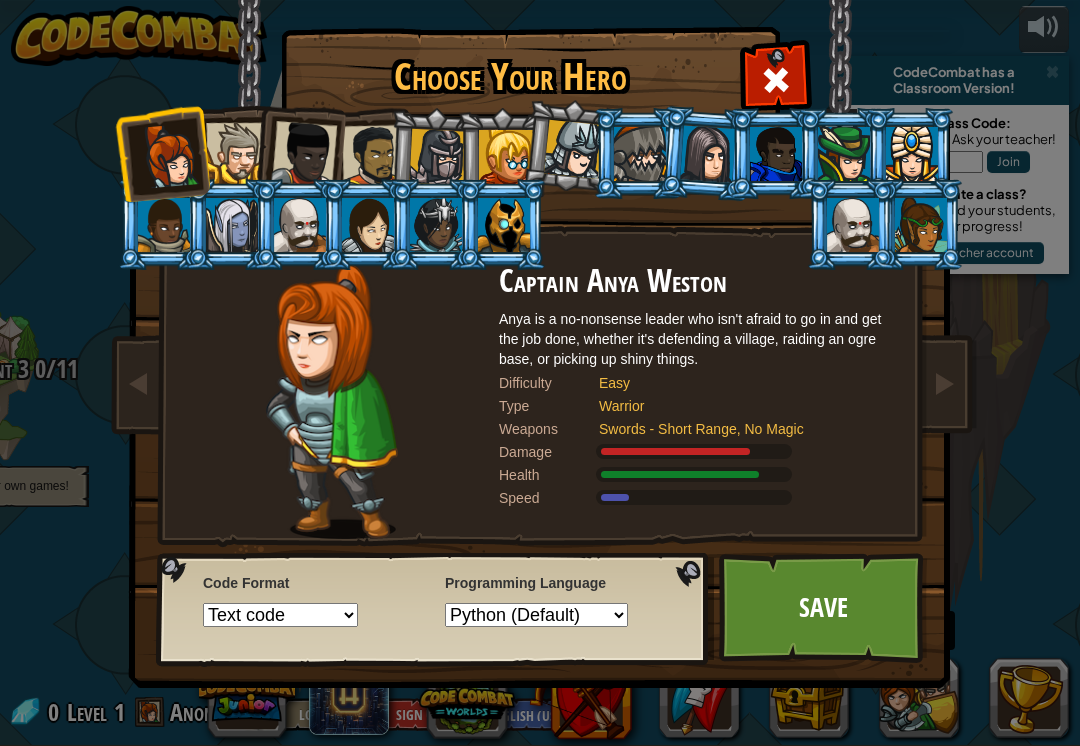 click on "Text code Blocks and code Blocks Blocks (Icons)" at bounding box center (280, 615) 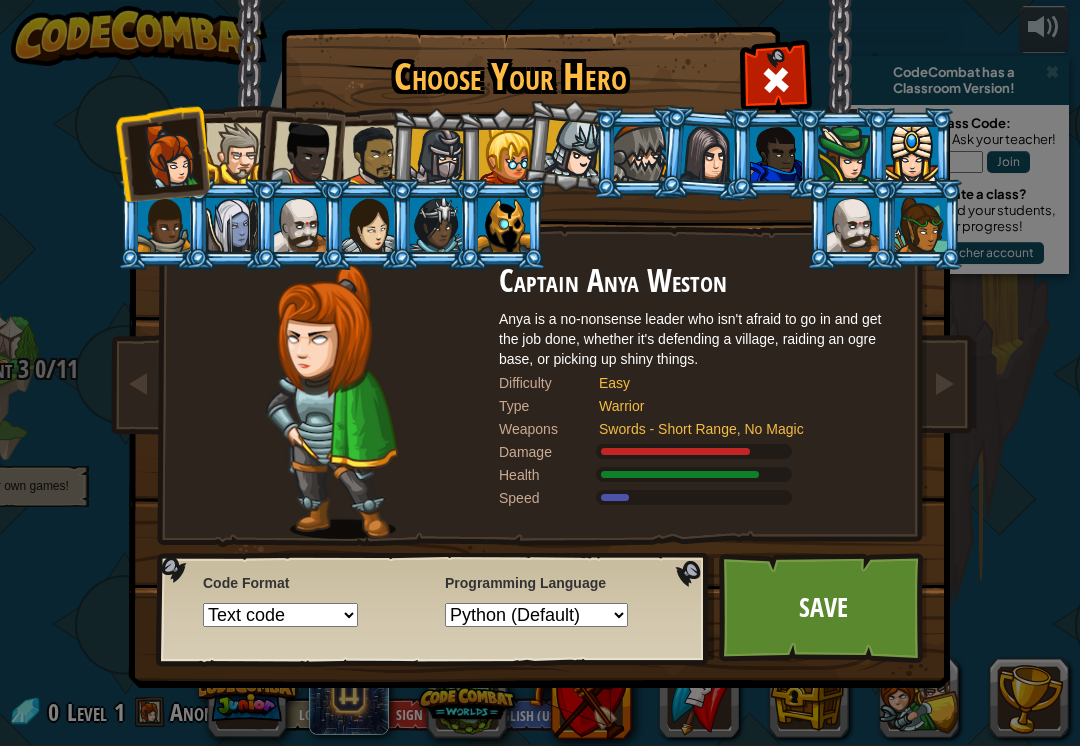 click at bounding box center (506, 157) 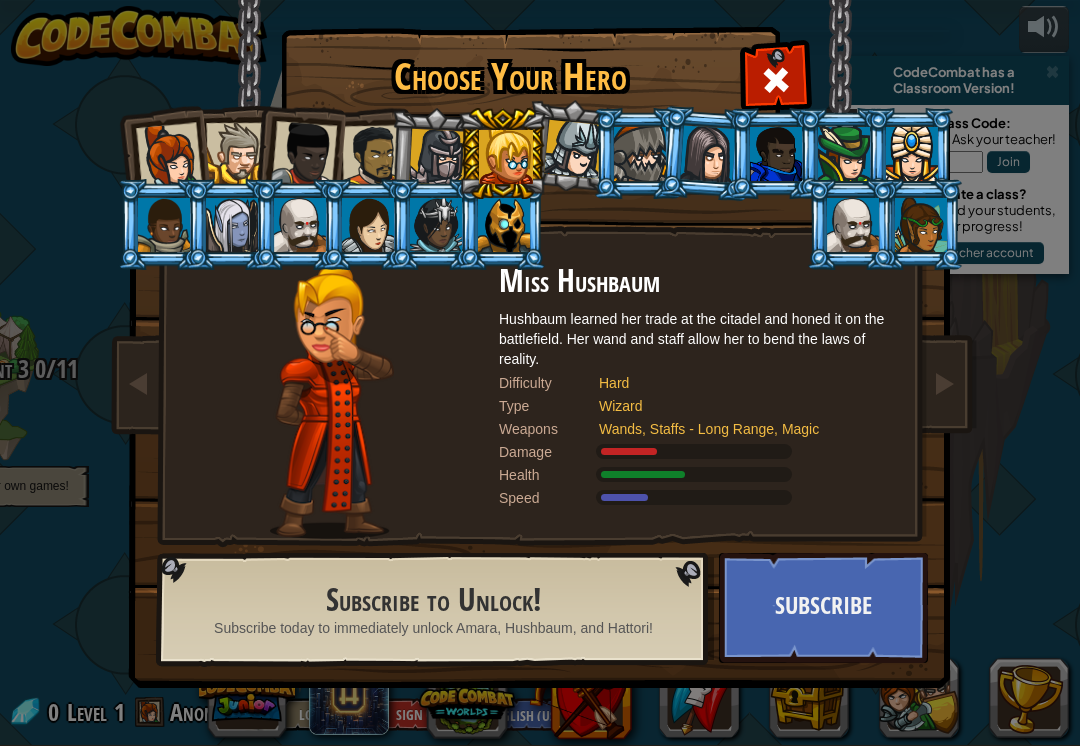 click at bounding box center (640, 154) 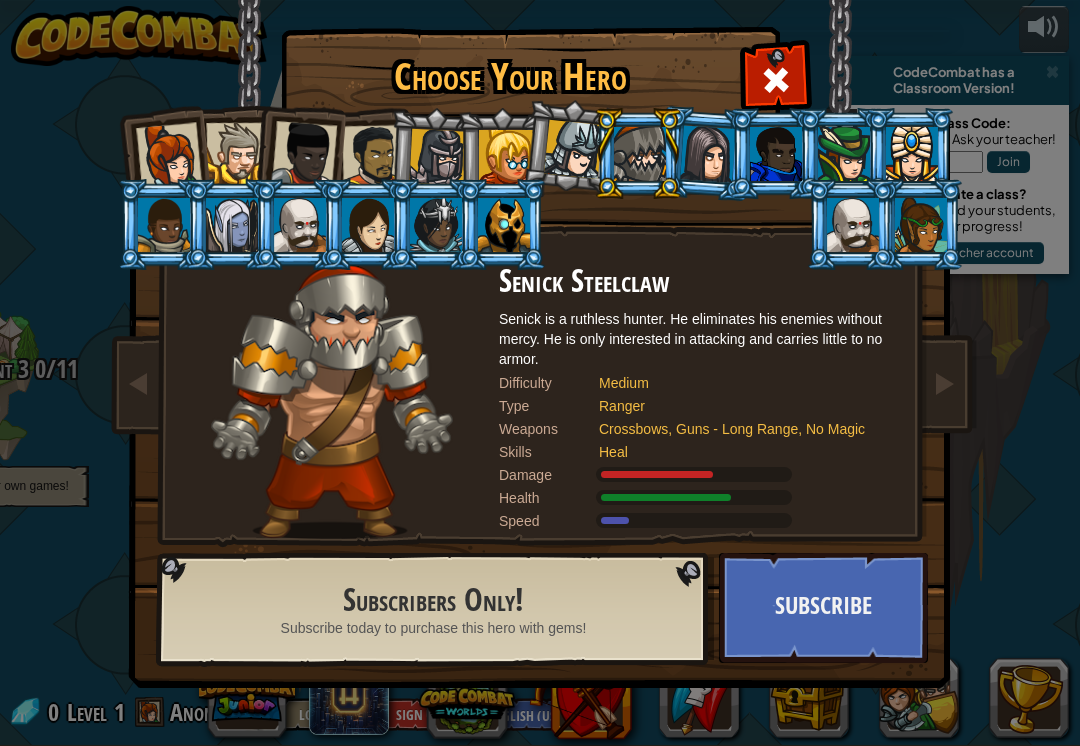 click at bounding box center [844, 154] 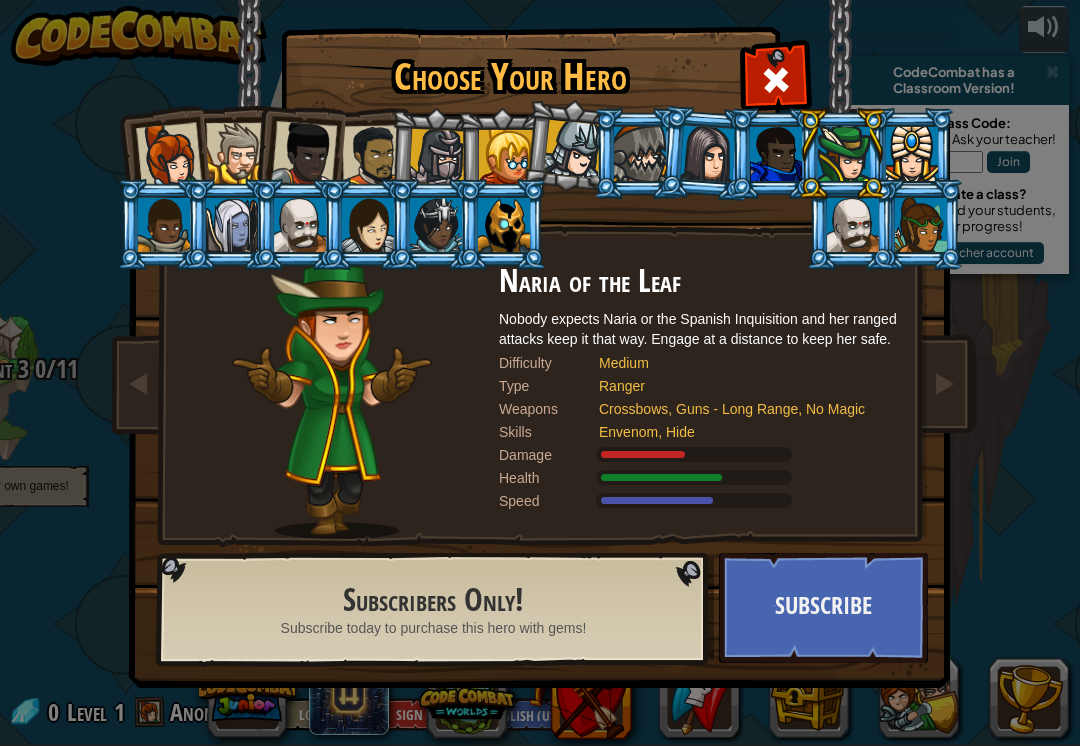 click at bounding box center (921, 225) 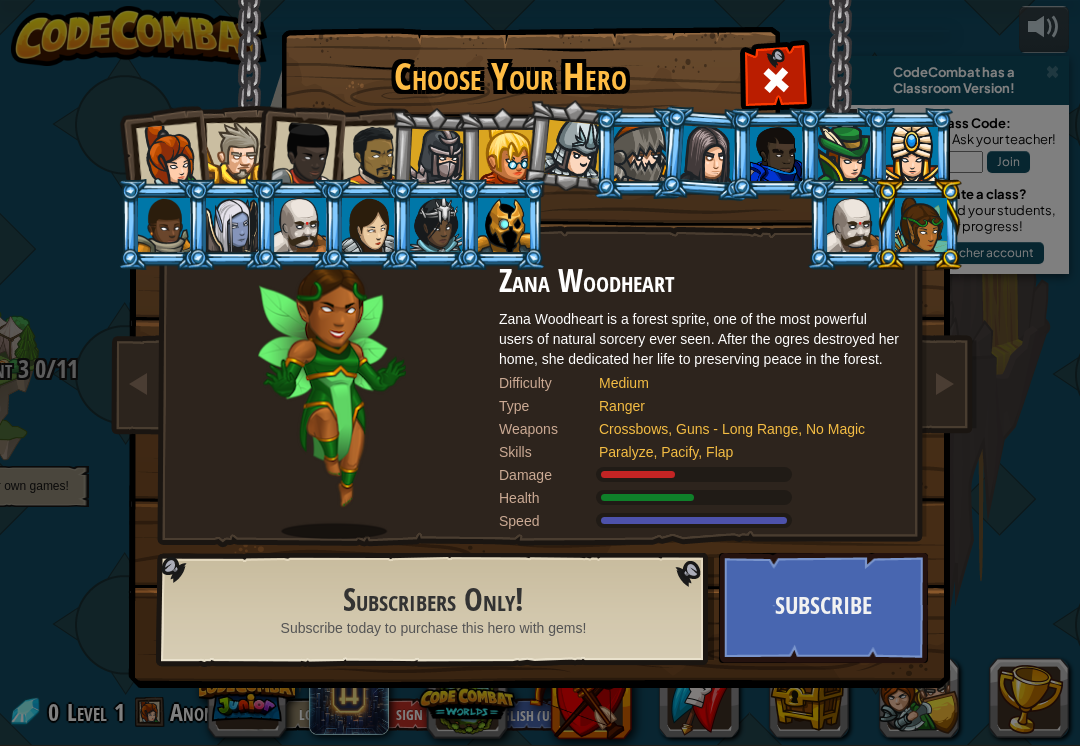 click at bounding box center (504, 225) 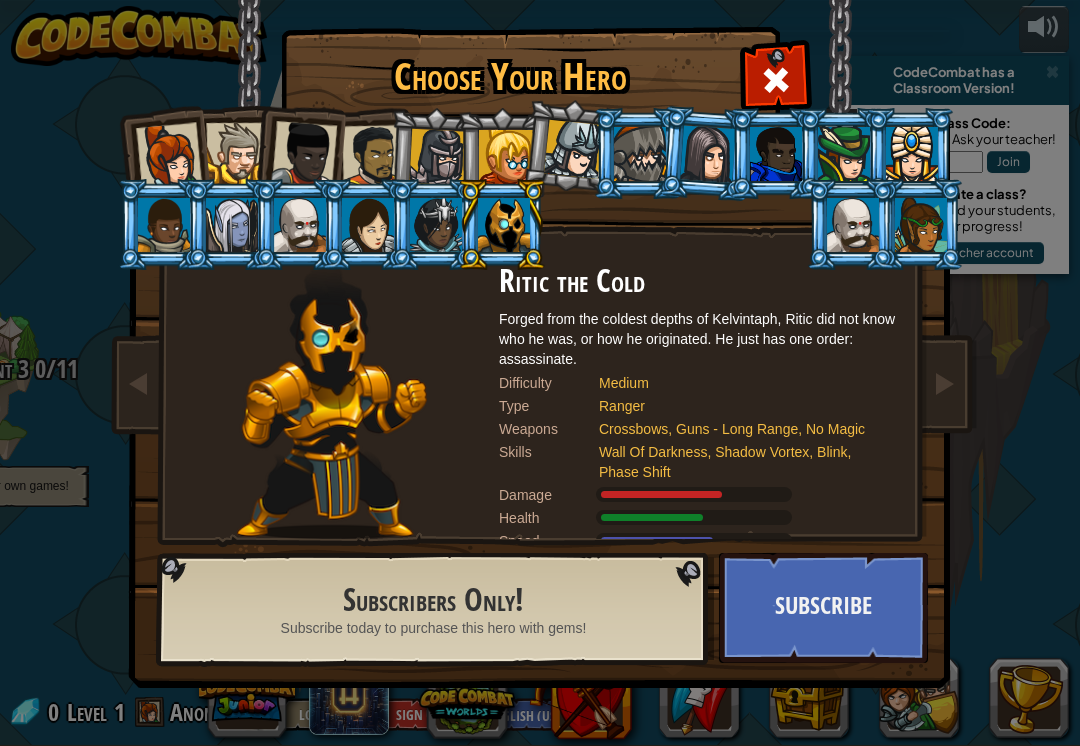 click at bounding box center [300, 225] 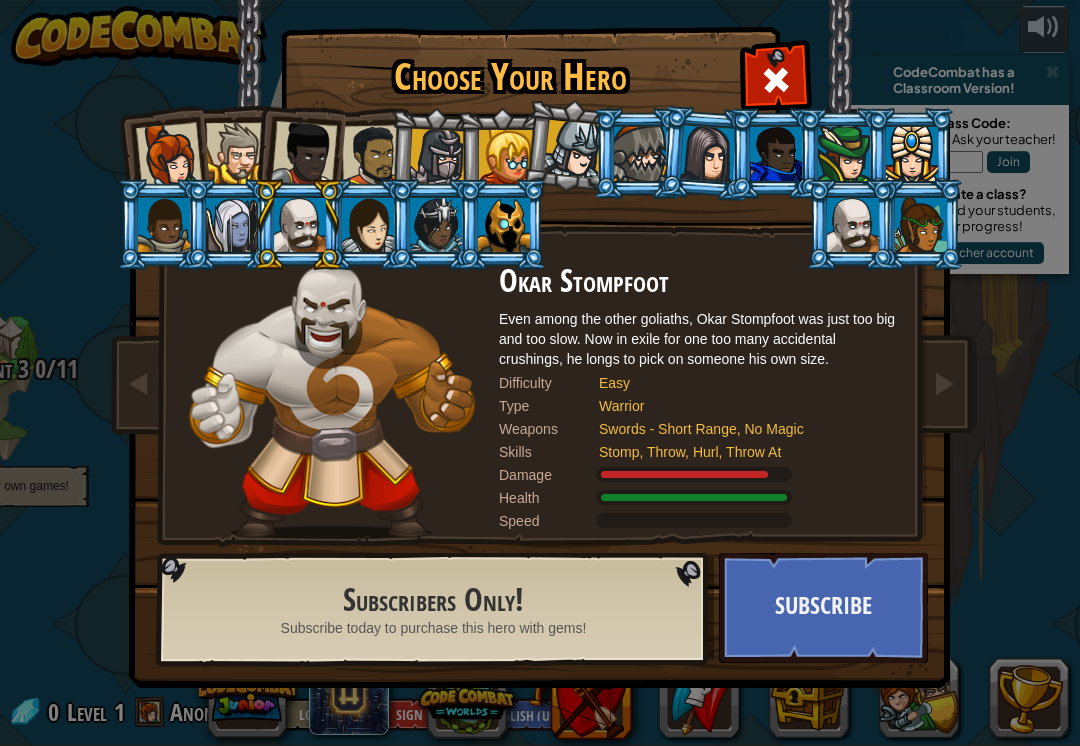 click at bounding box center (236, 153) 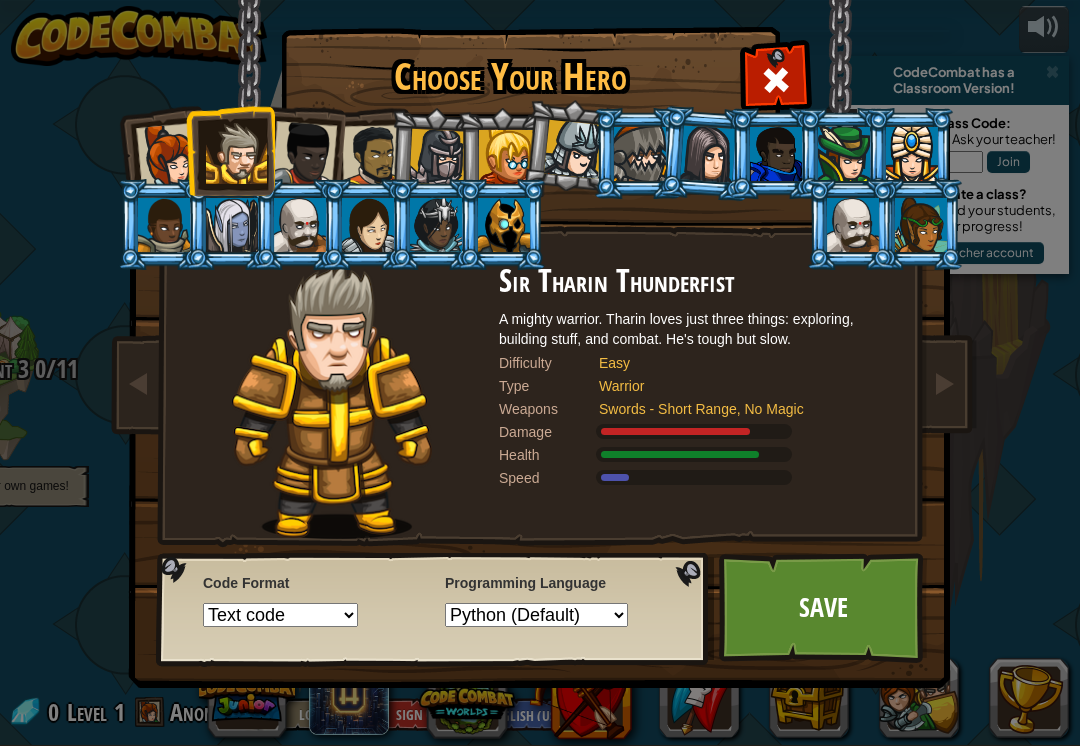 click at bounding box center (573, 149) 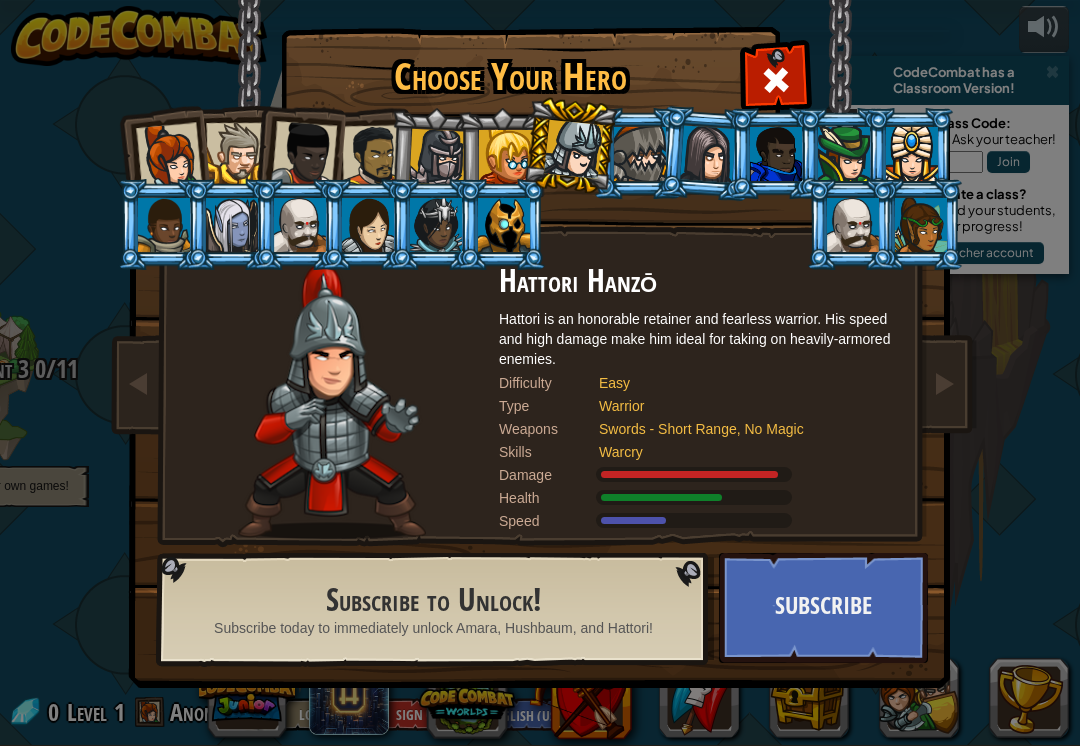 click at bounding box center (506, 157) 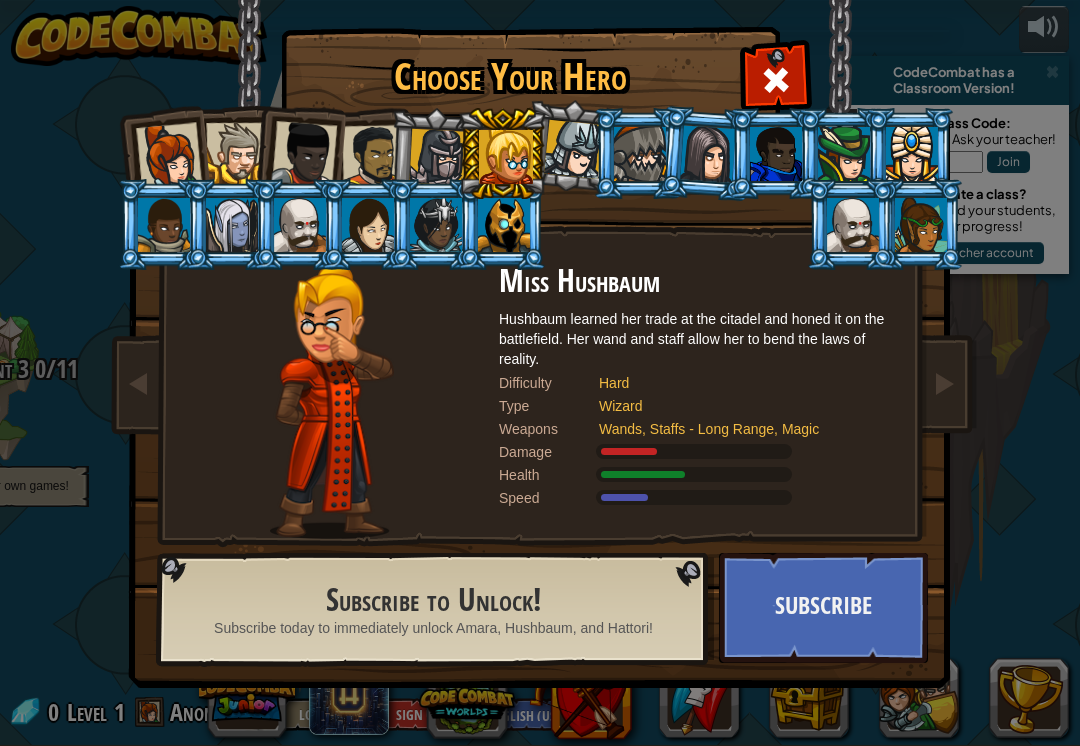 click at bounding box center (506, 157) 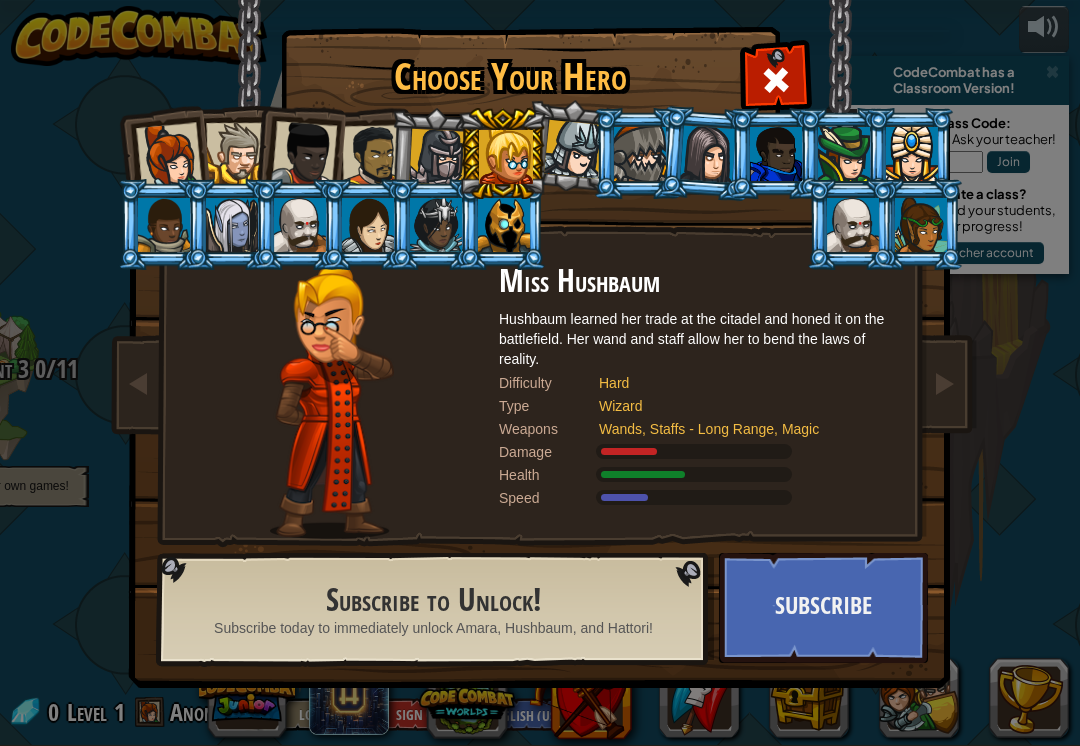 click at bounding box center (640, 154) 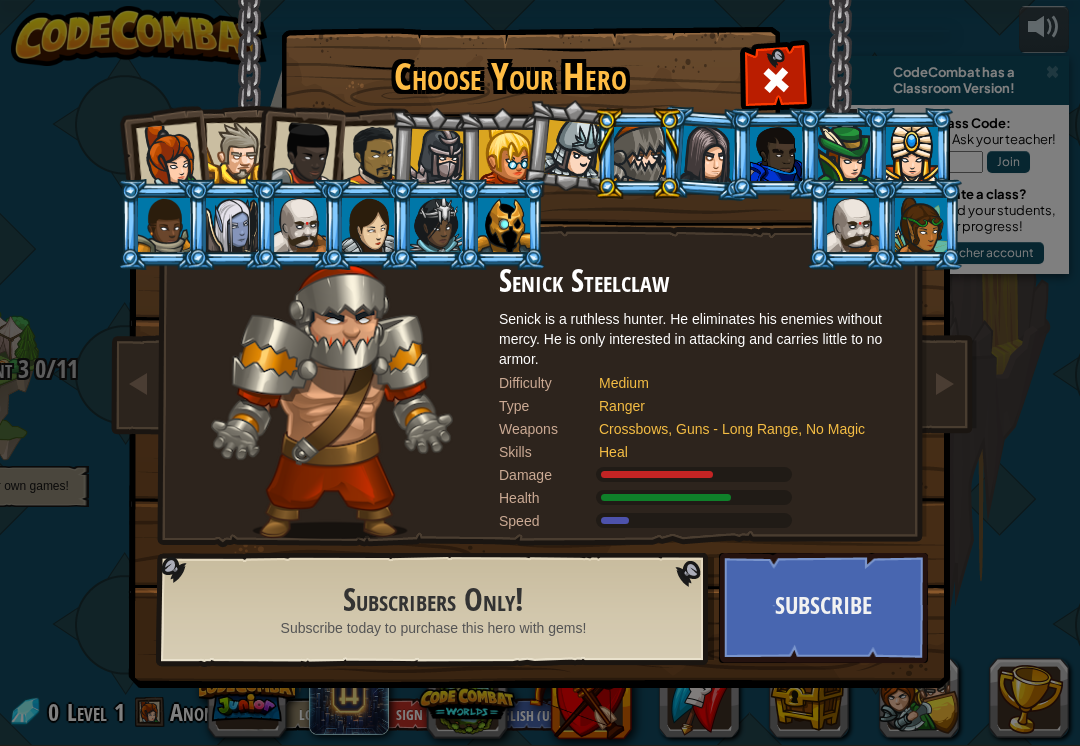 click at bounding box center (708, 153) 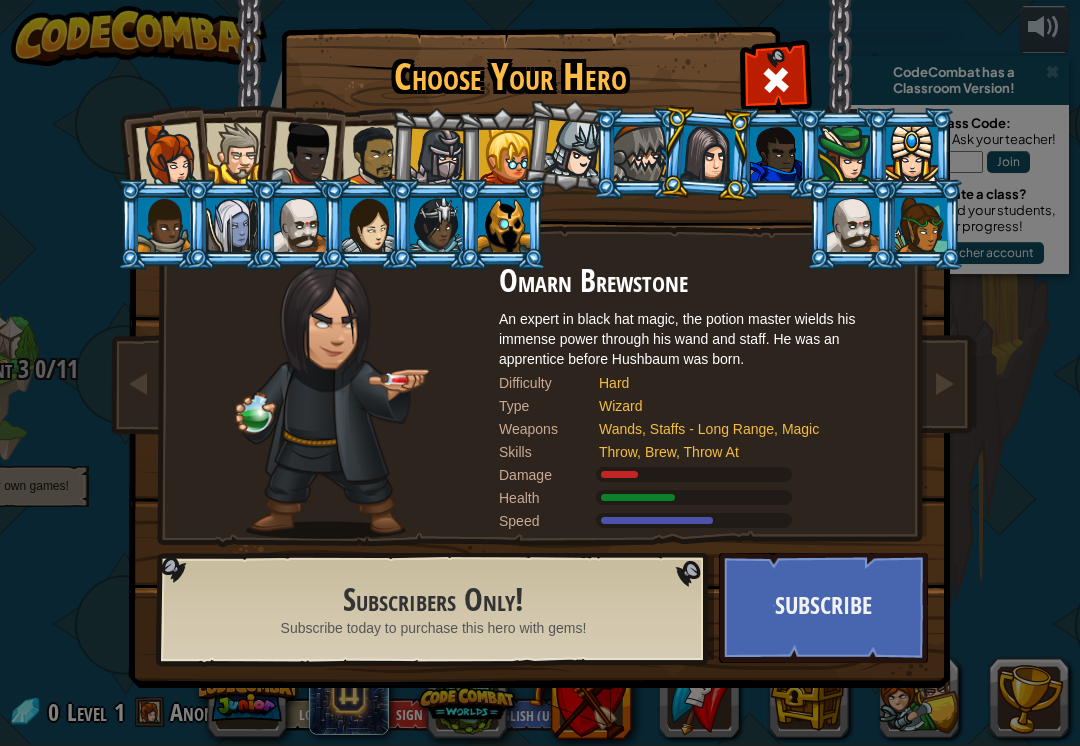 click at bounding box center [776, 154] 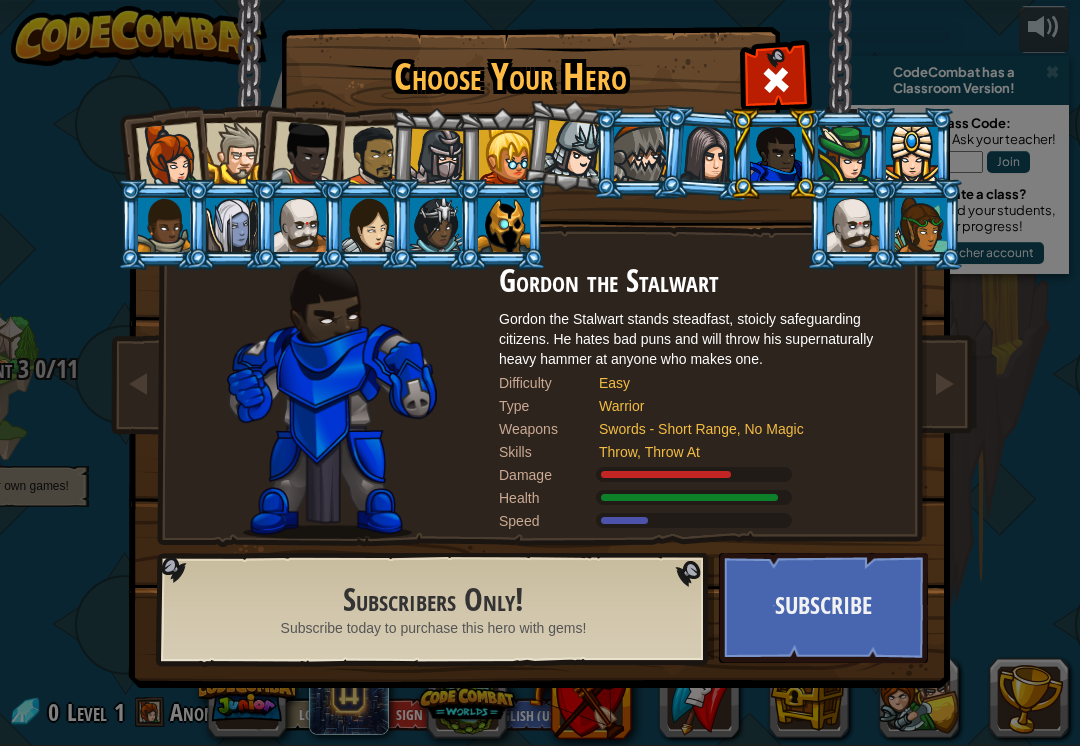 click at bounding box center (708, 153) 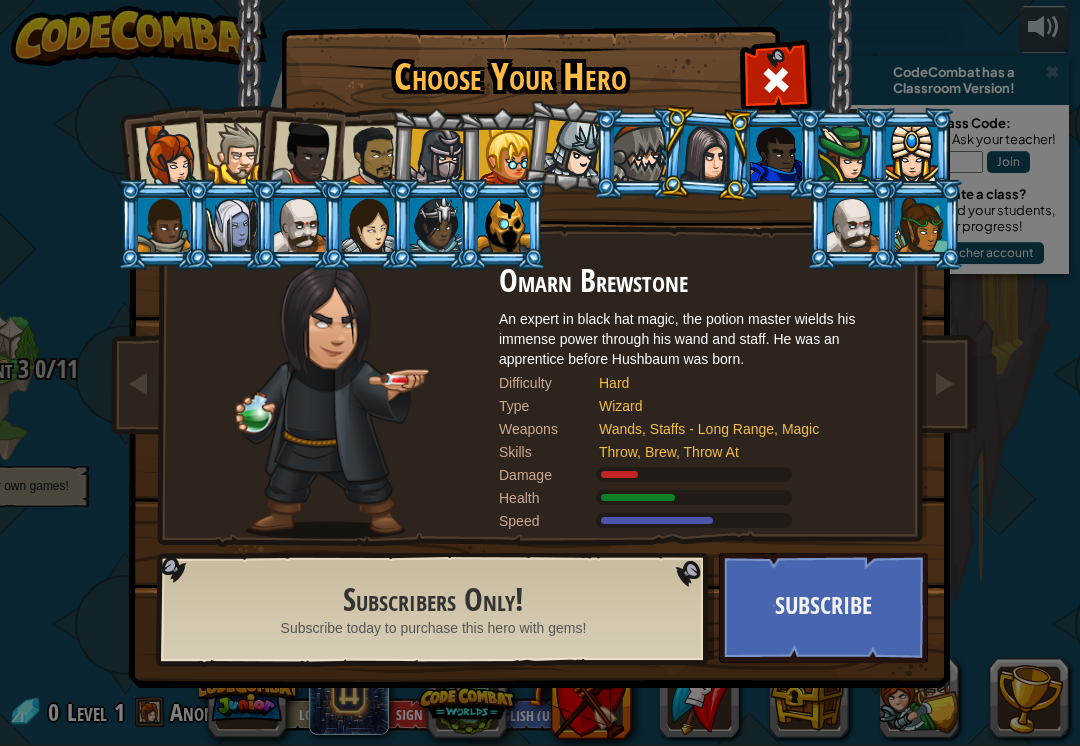 click at bounding box center [844, 154] 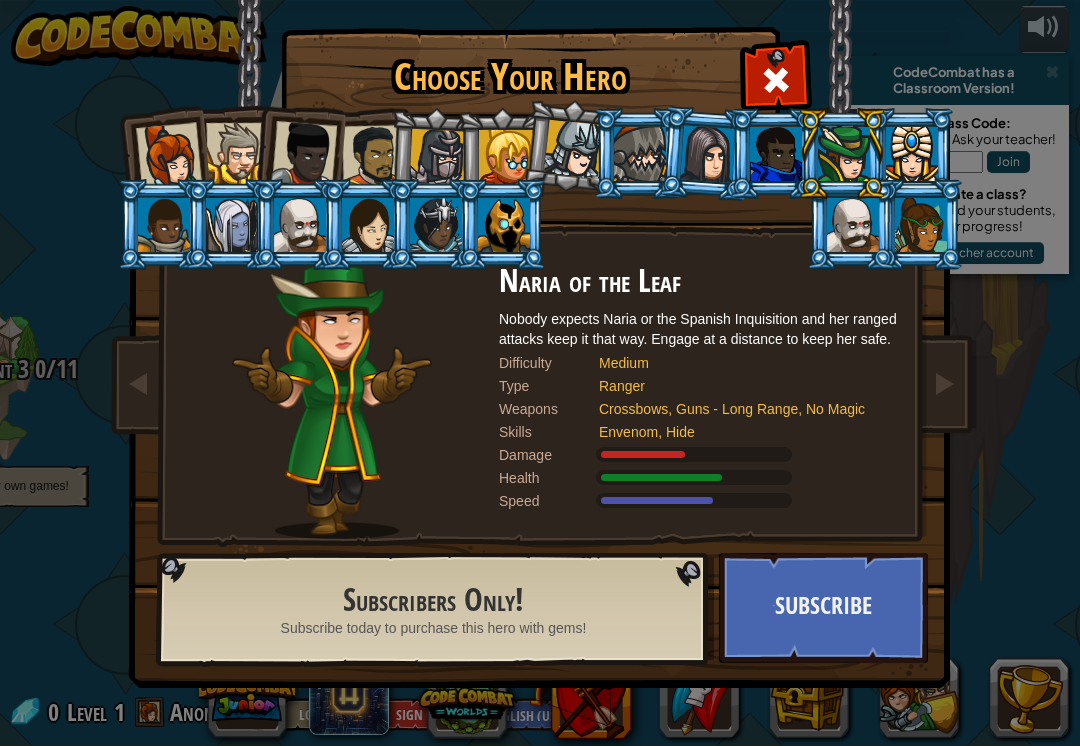 click at bounding box center (912, 154) 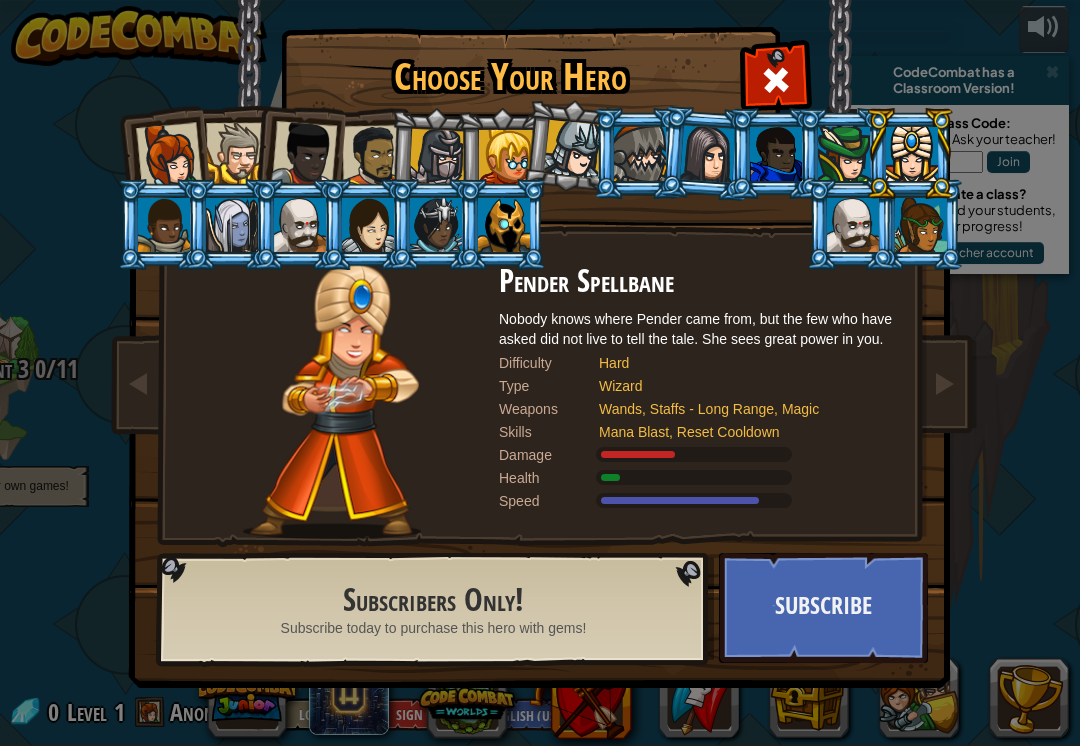 click at bounding box center (921, 225) 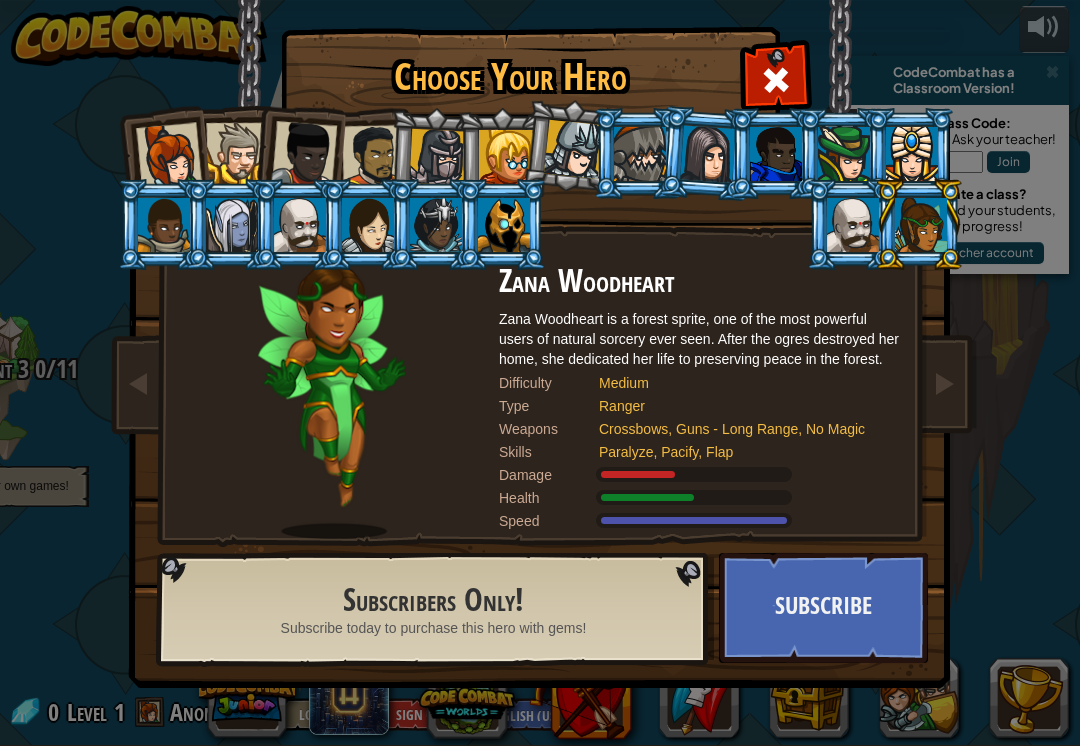 click at bounding box center [919, 224] 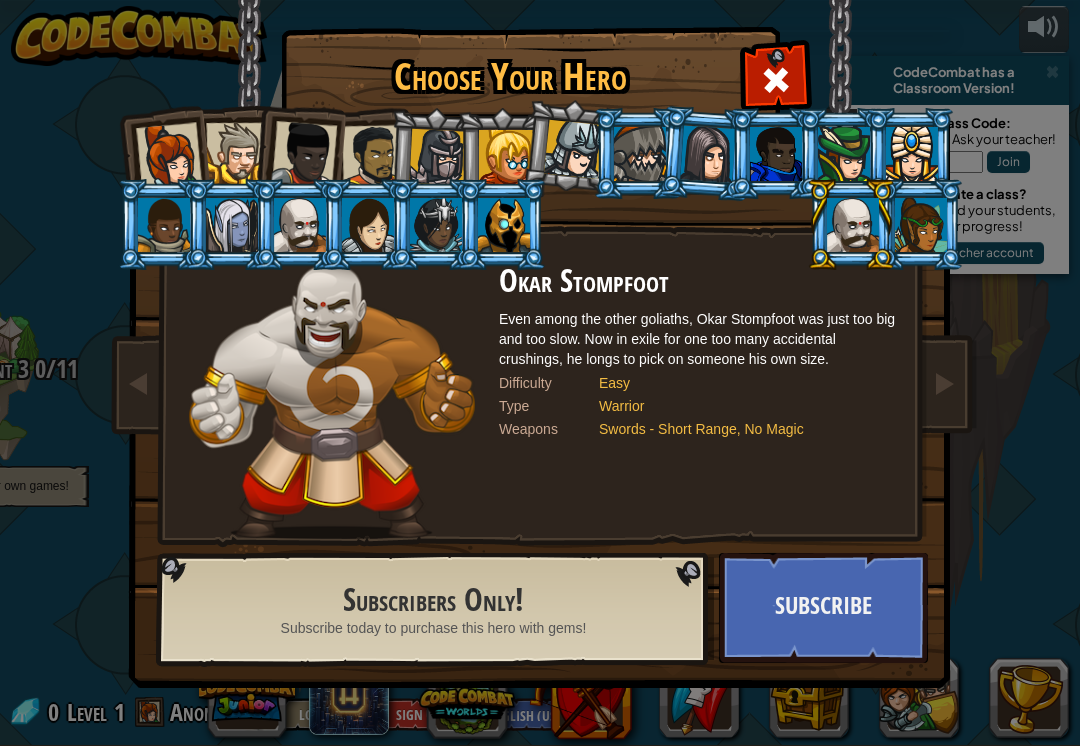 scroll, scrollTop: 0, scrollLeft: 0, axis: both 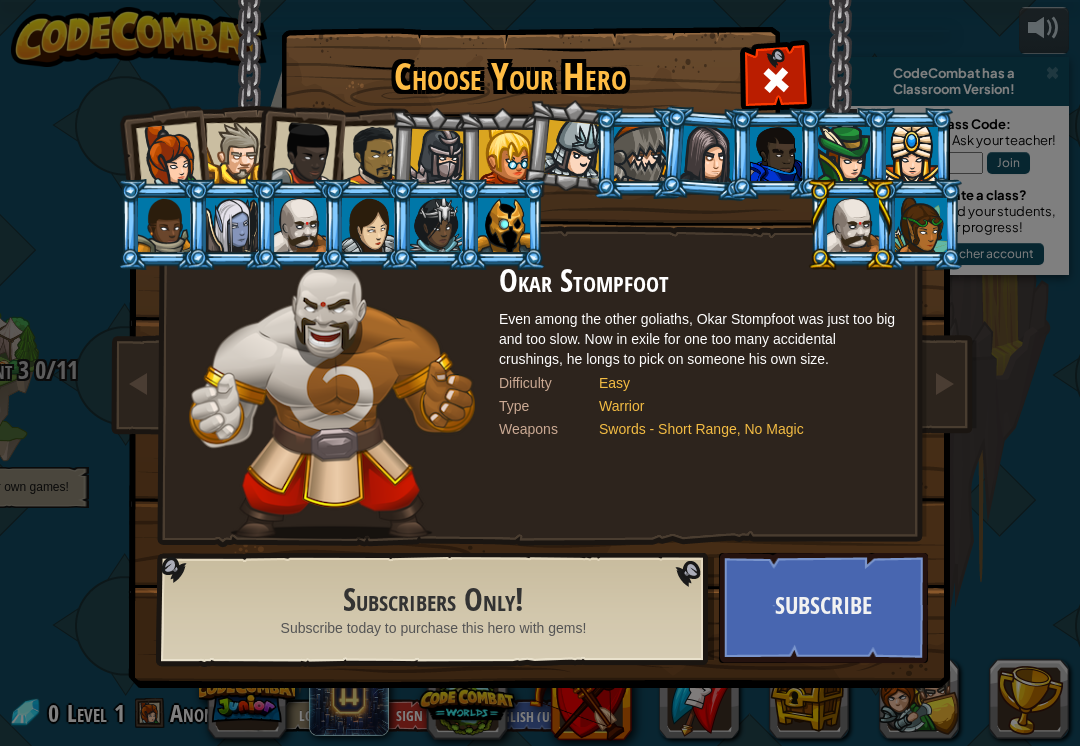 click at bounding box center (300, 225) 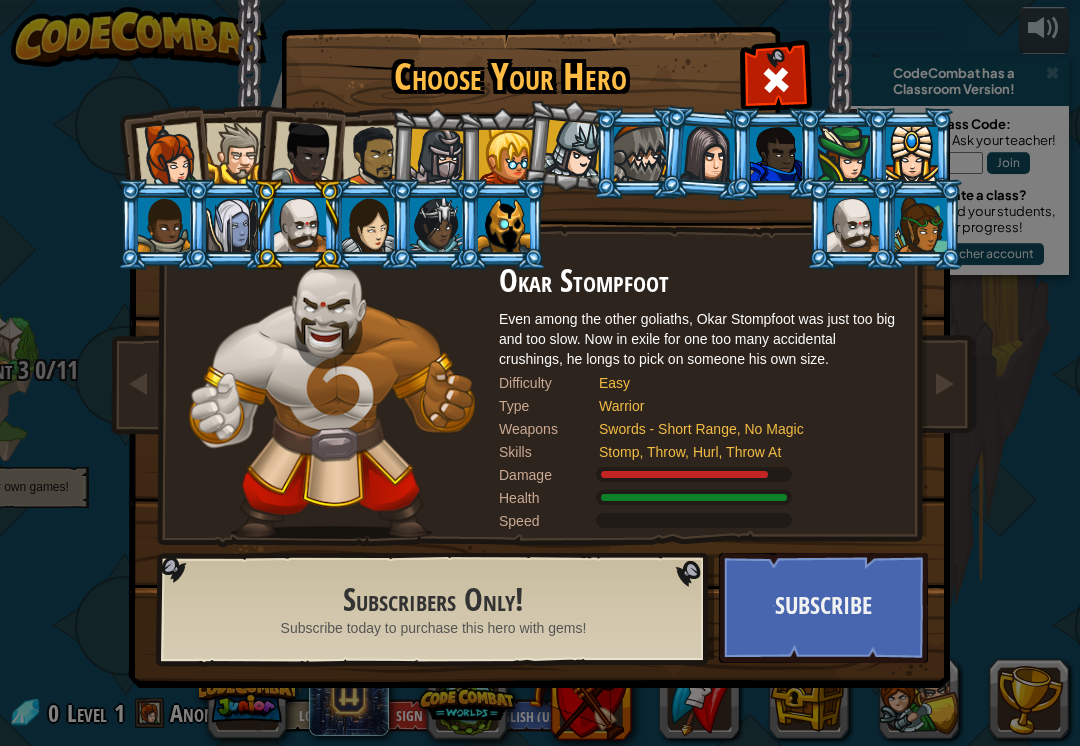 click at bounding box center [236, 153] 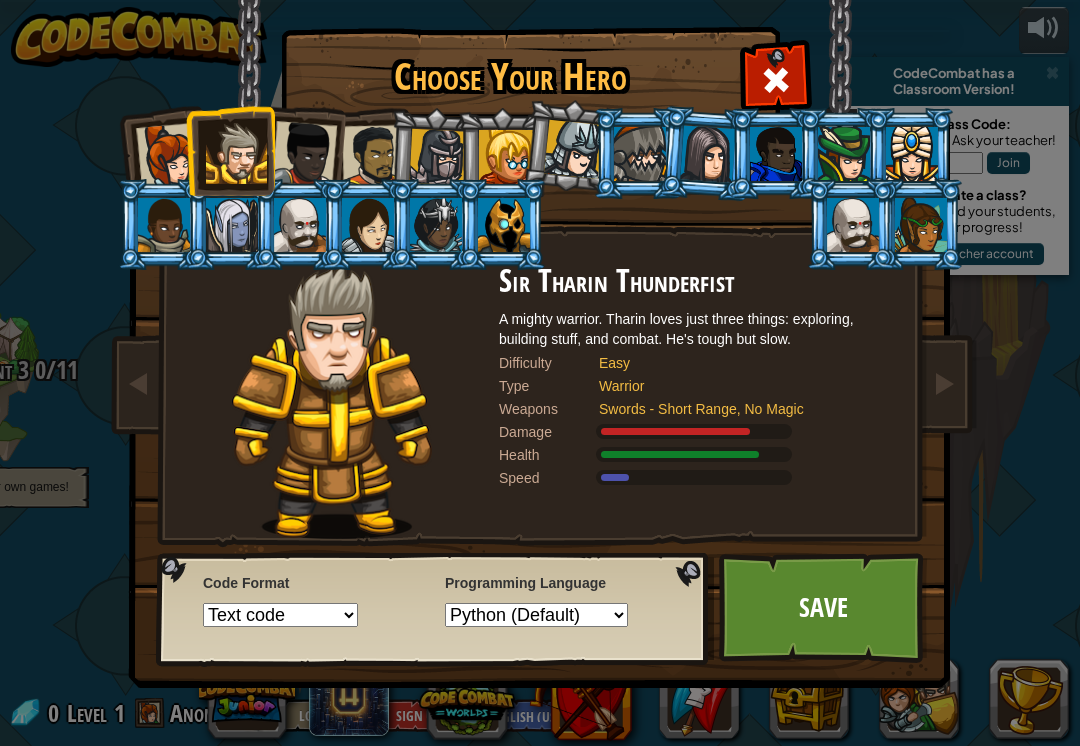 click at bounding box center [169, 156] 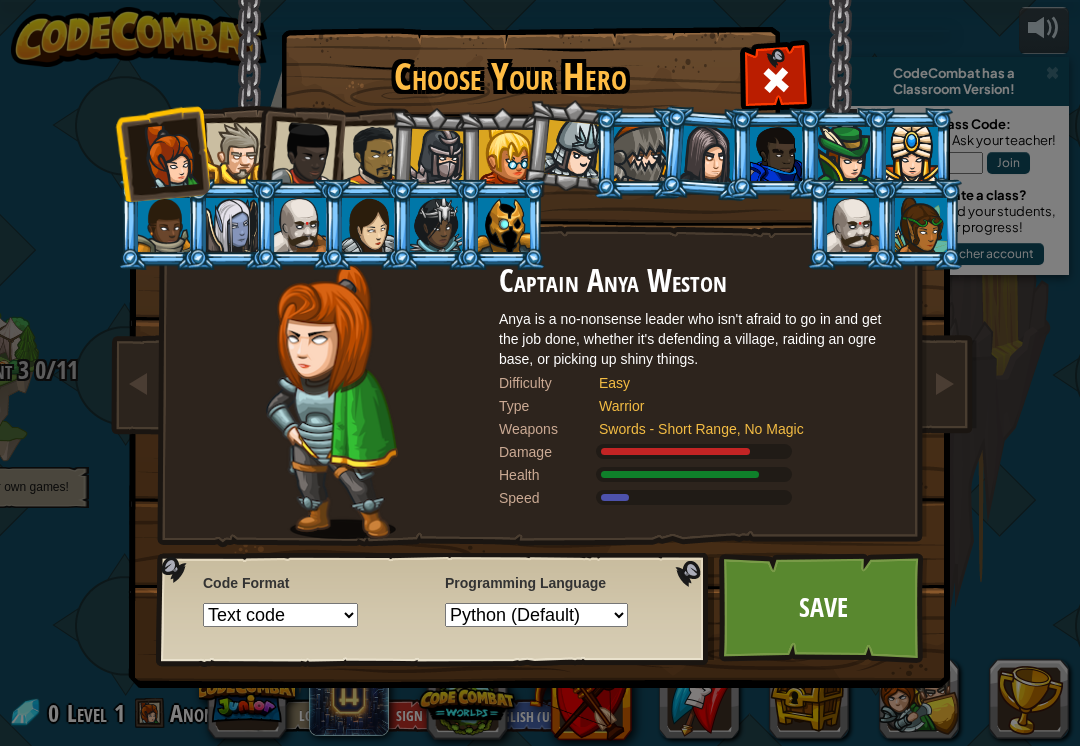 click on "Save" at bounding box center (823, 608) 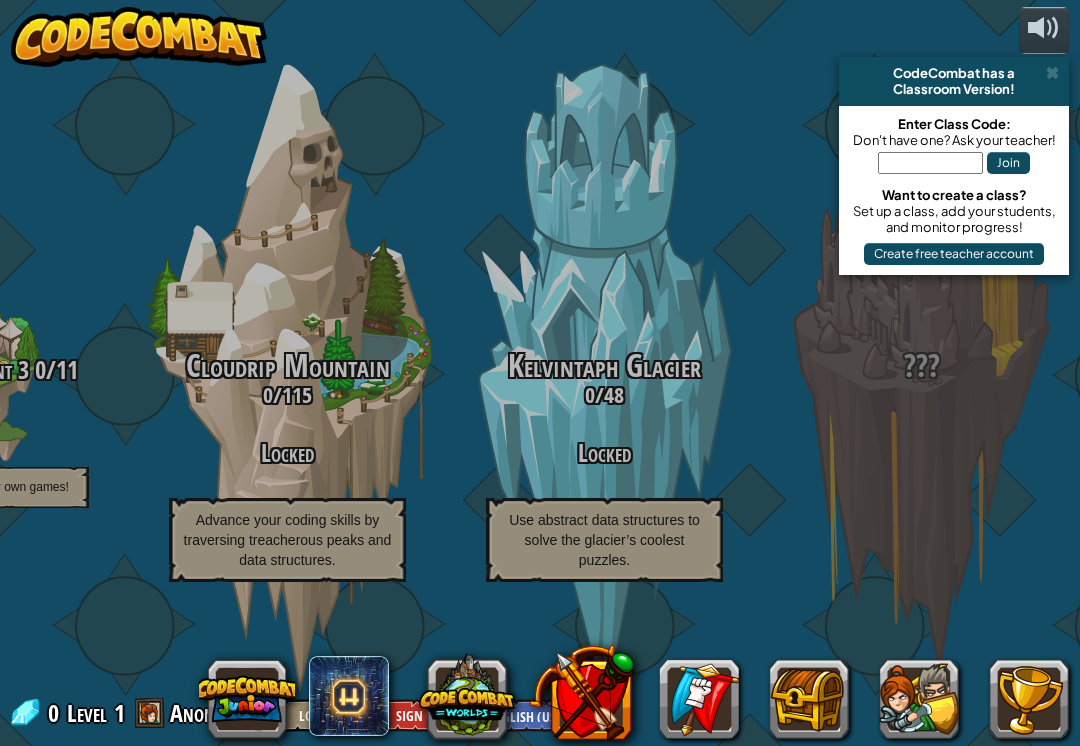 click at bounding box center [247, 699] 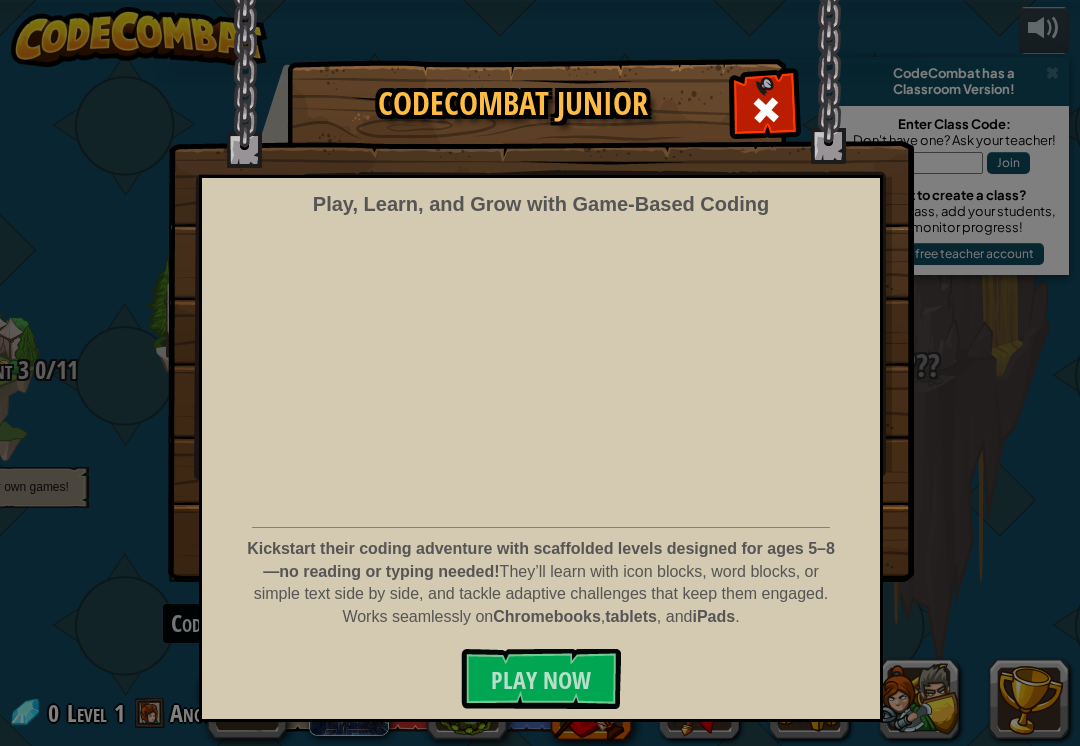 scroll, scrollTop: 1, scrollLeft: 0, axis: vertical 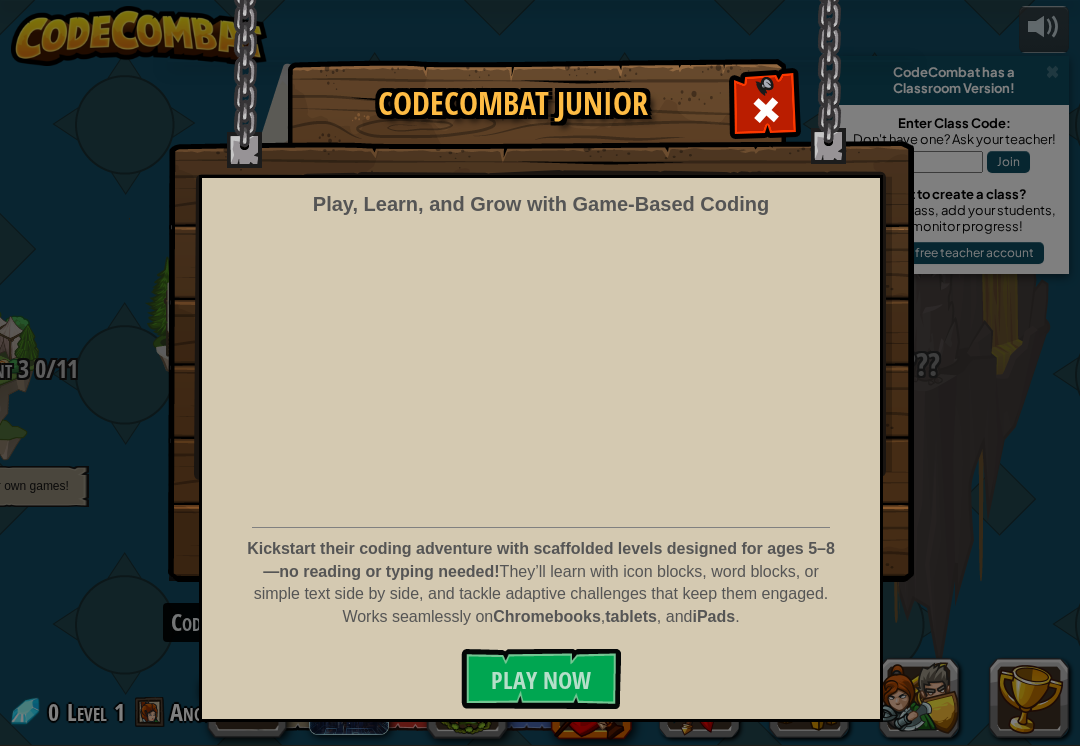click on "Play Now" at bounding box center [541, 680] 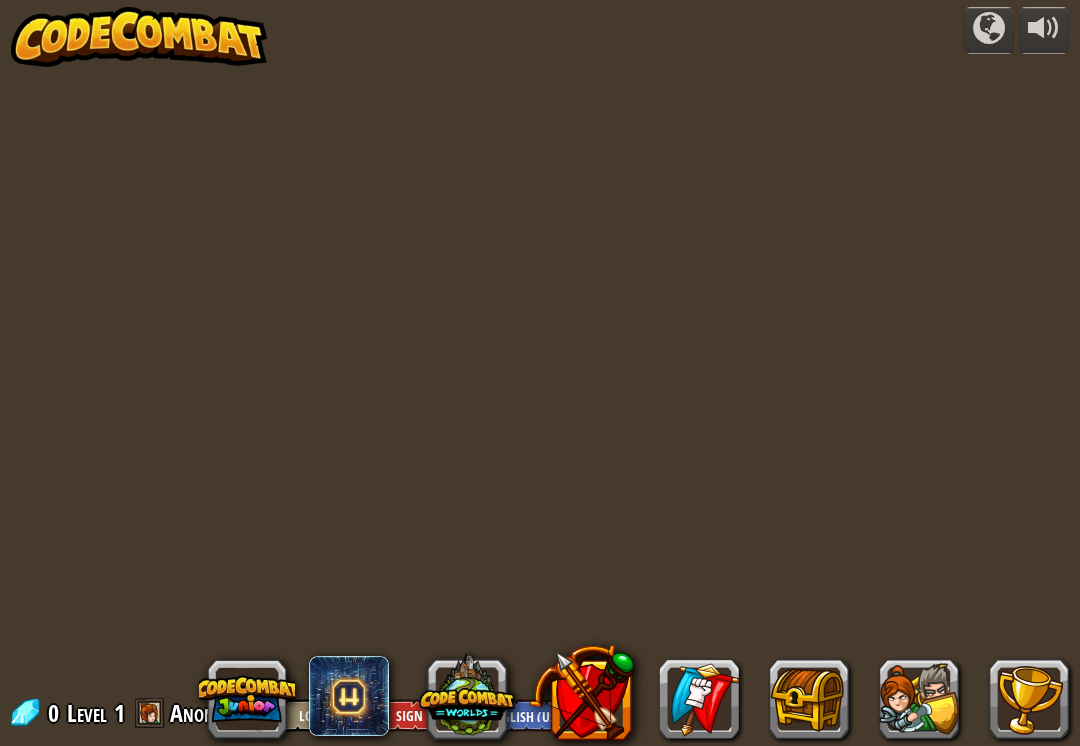 scroll, scrollTop: 0, scrollLeft: 0, axis: both 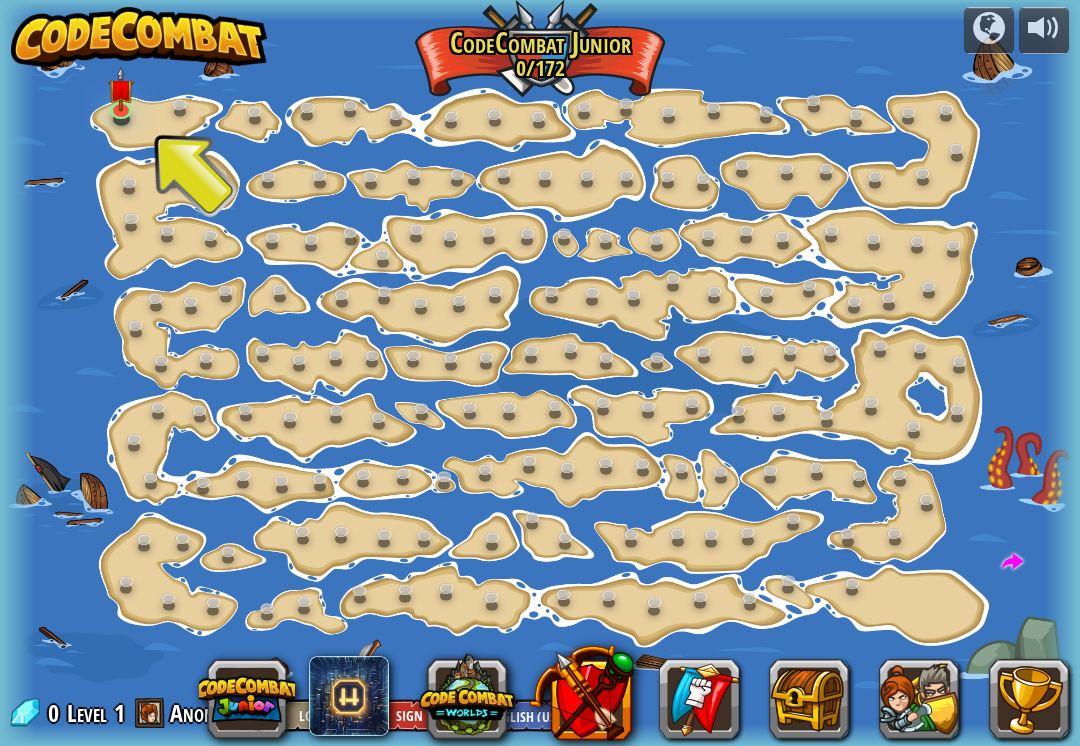 click at bounding box center (539, 373) 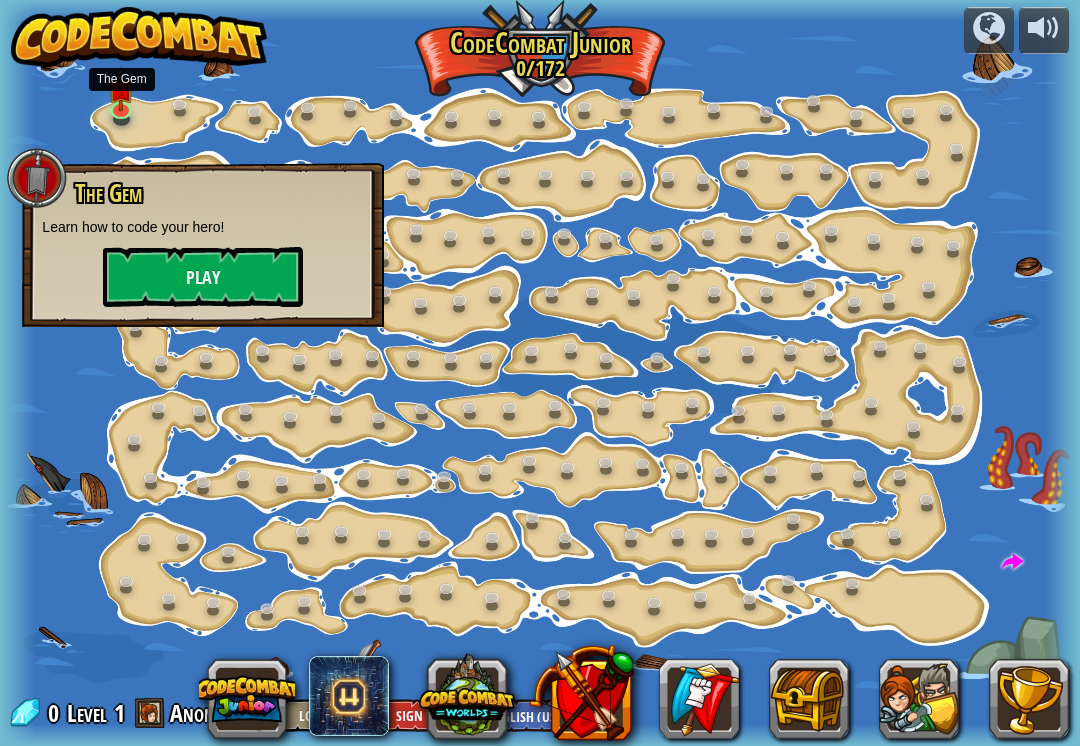 click at bounding box center [121, 89] 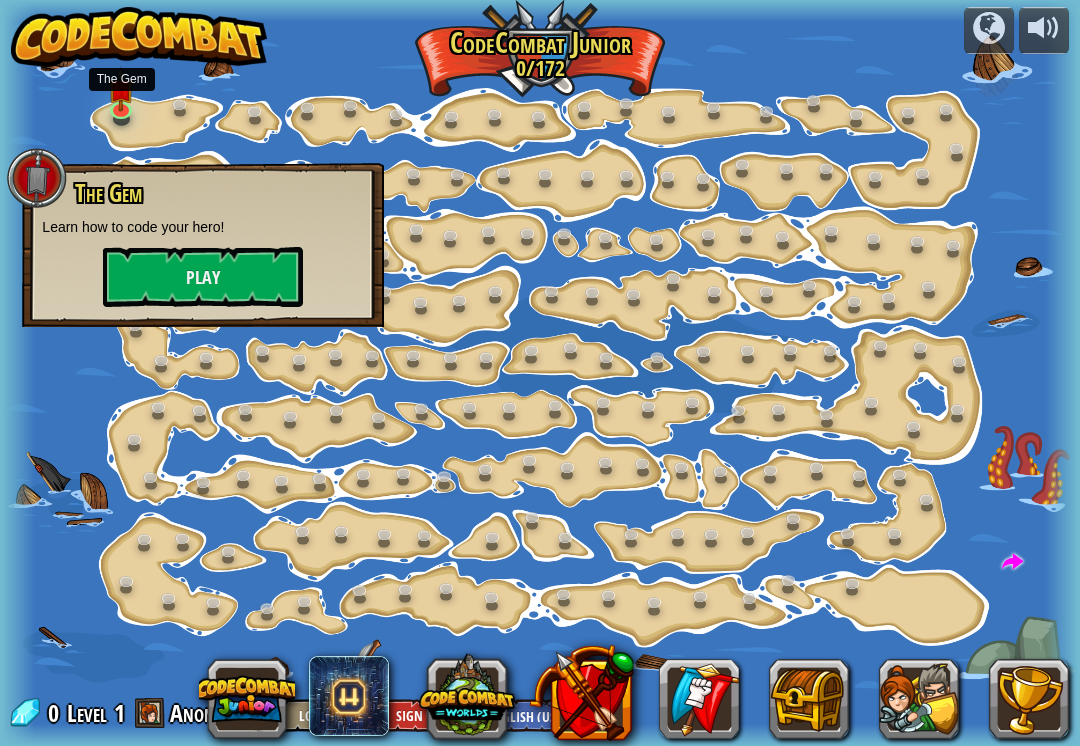 click on "Play" at bounding box center [203, 277] 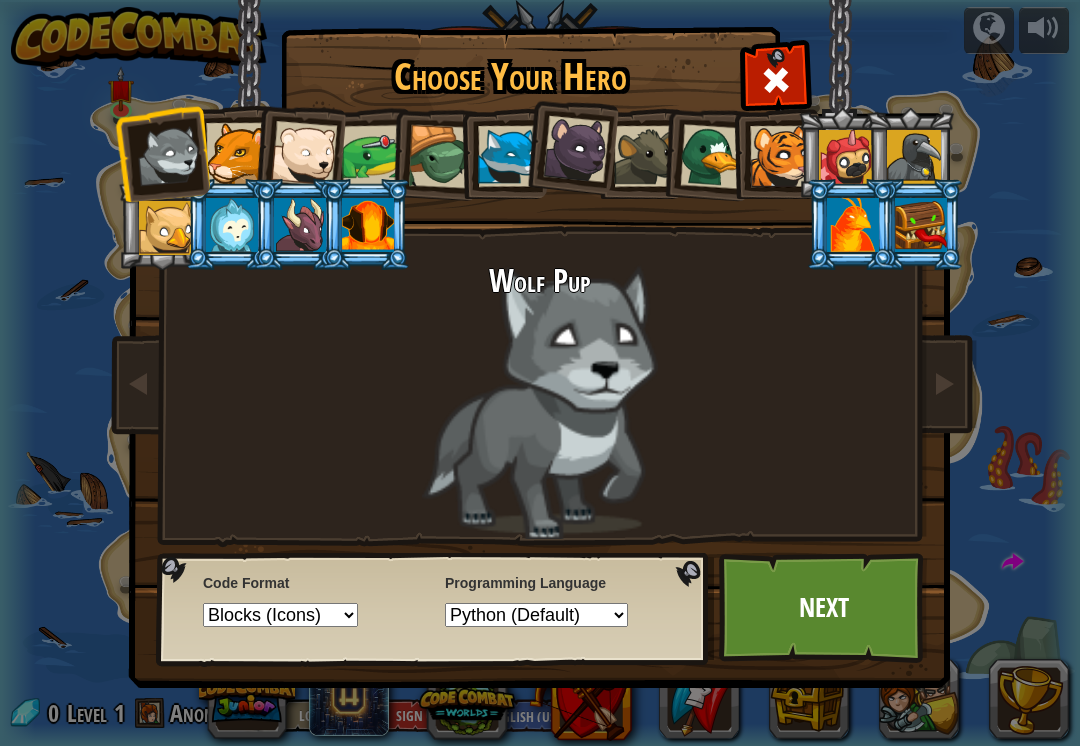 click at bounding box center (712, 156) 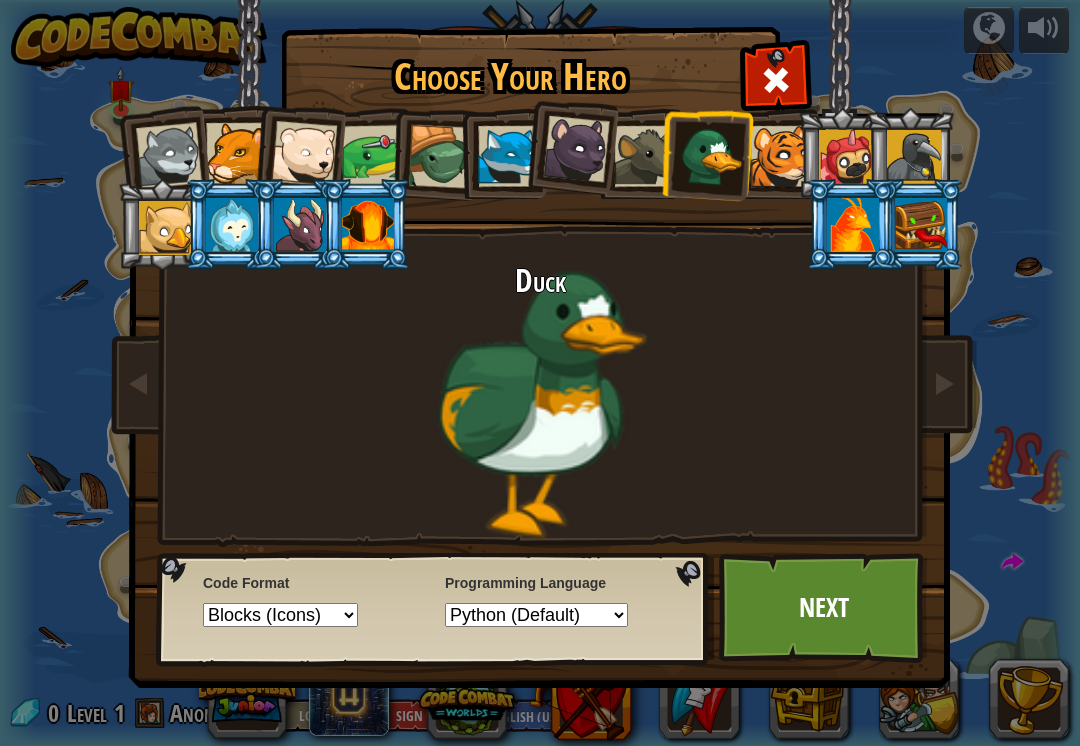 click at bounding box center (780, 156) 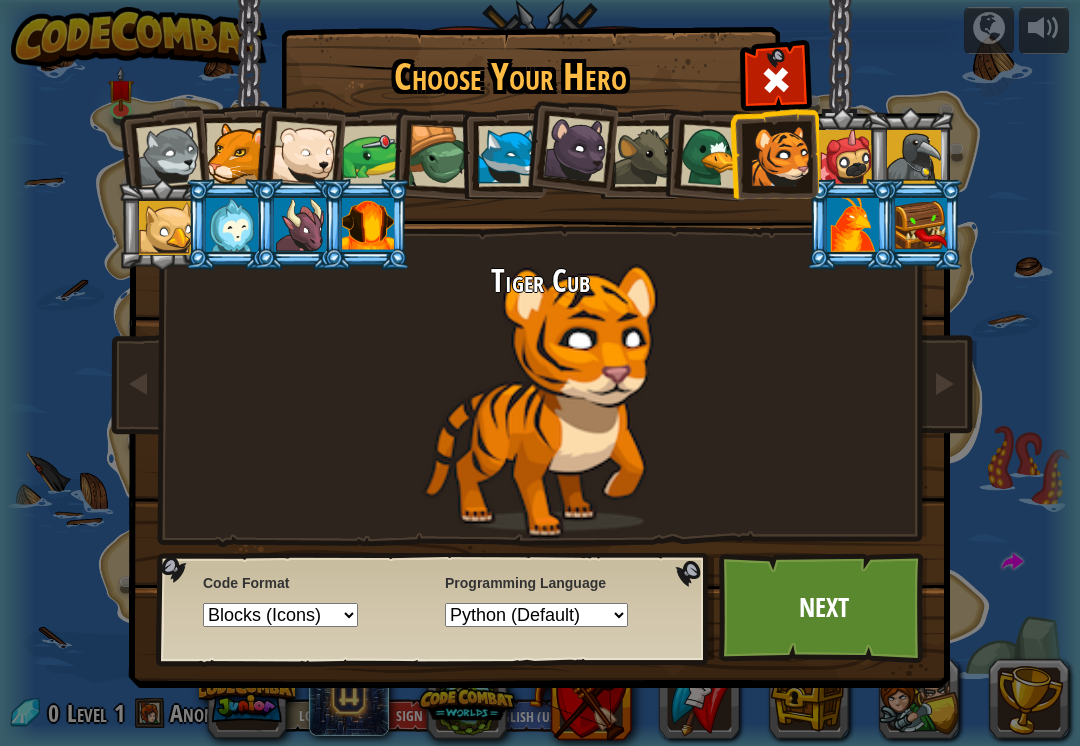 click at bounding box center (169, 156) 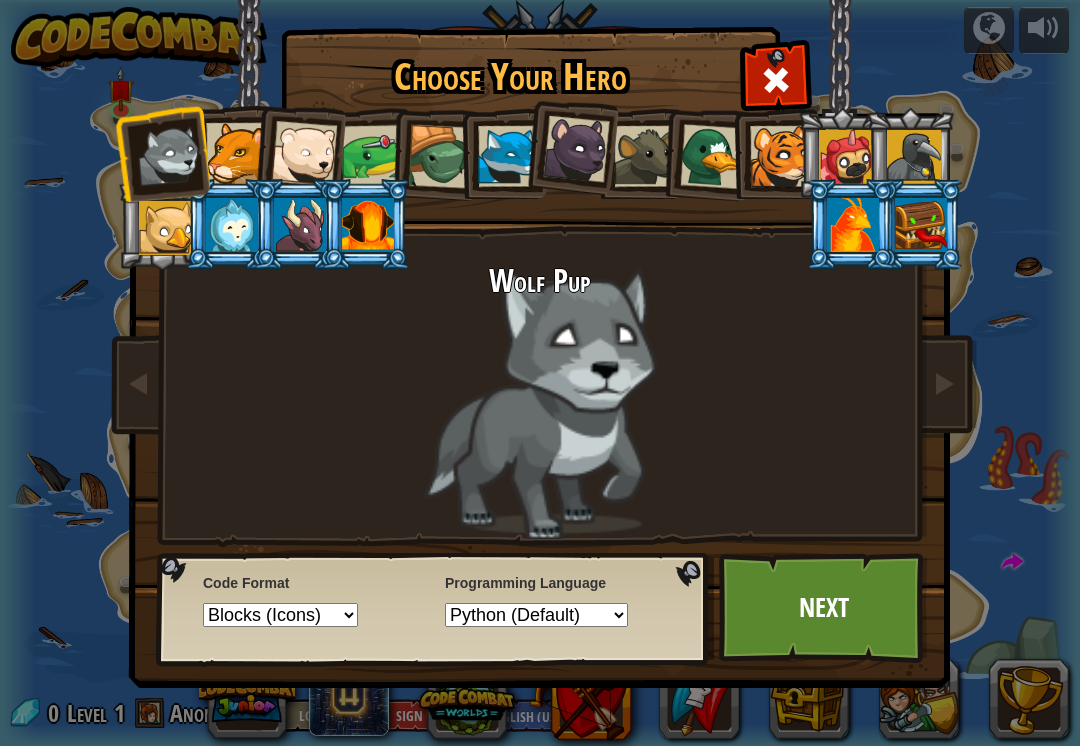 click at bounding box center [236, 153] 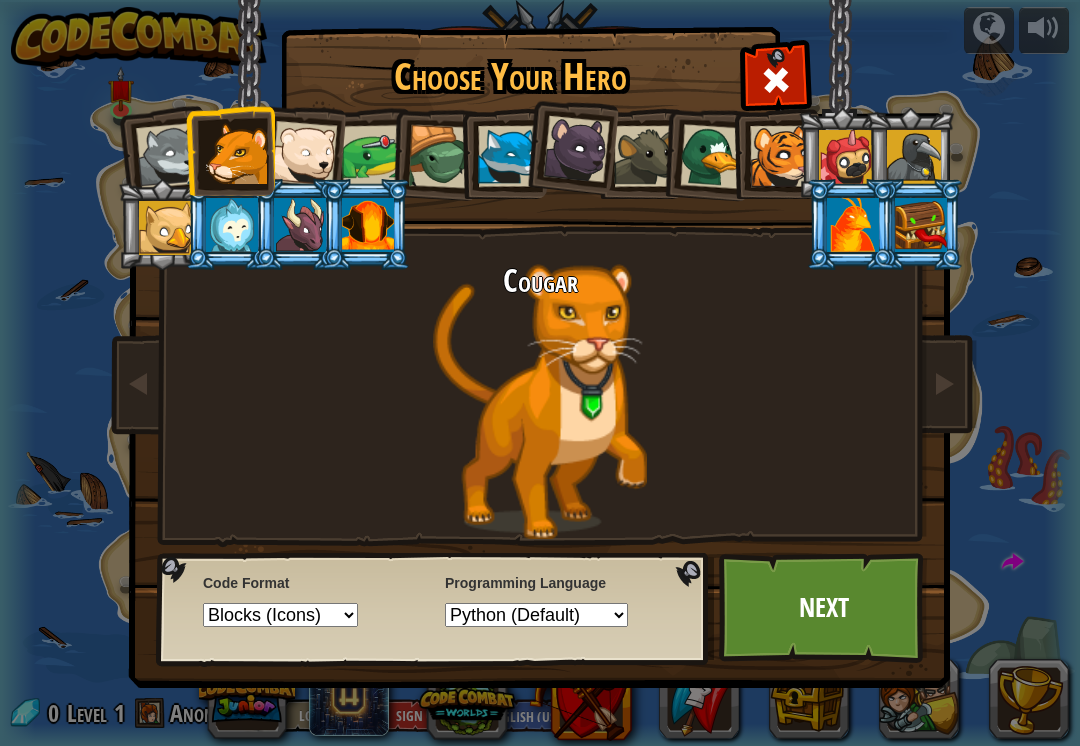 click at bounding box center (921, 225) 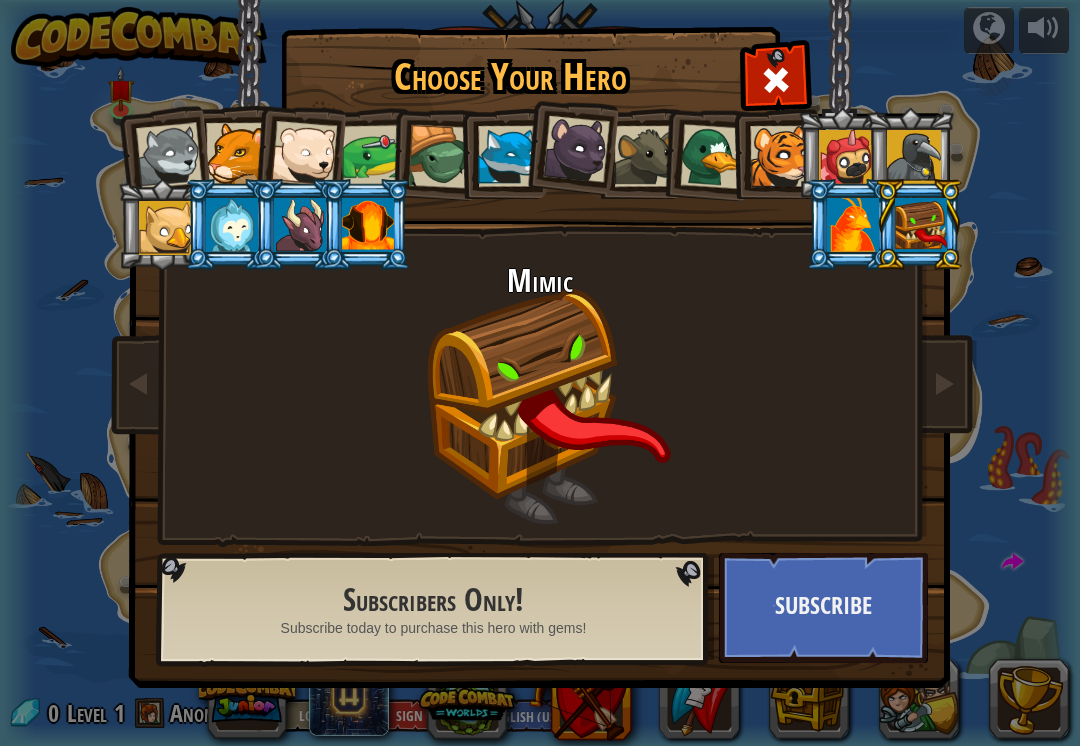 click at bounding box center (914, 157) 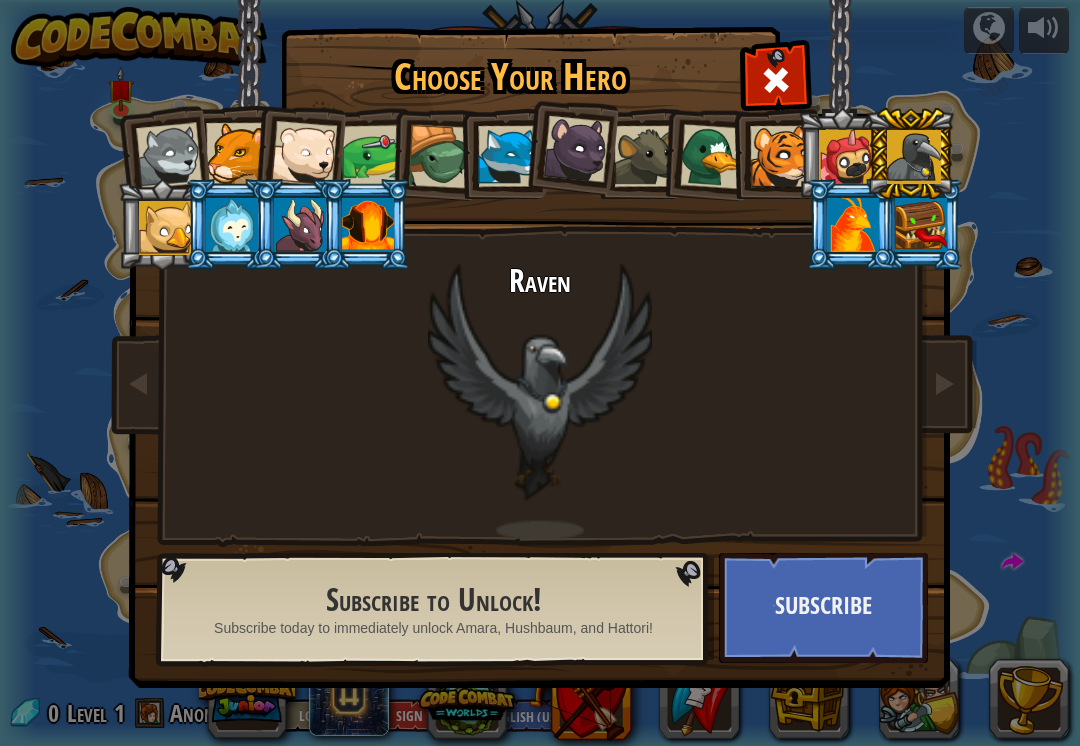 click at bounding box center [846, 157] 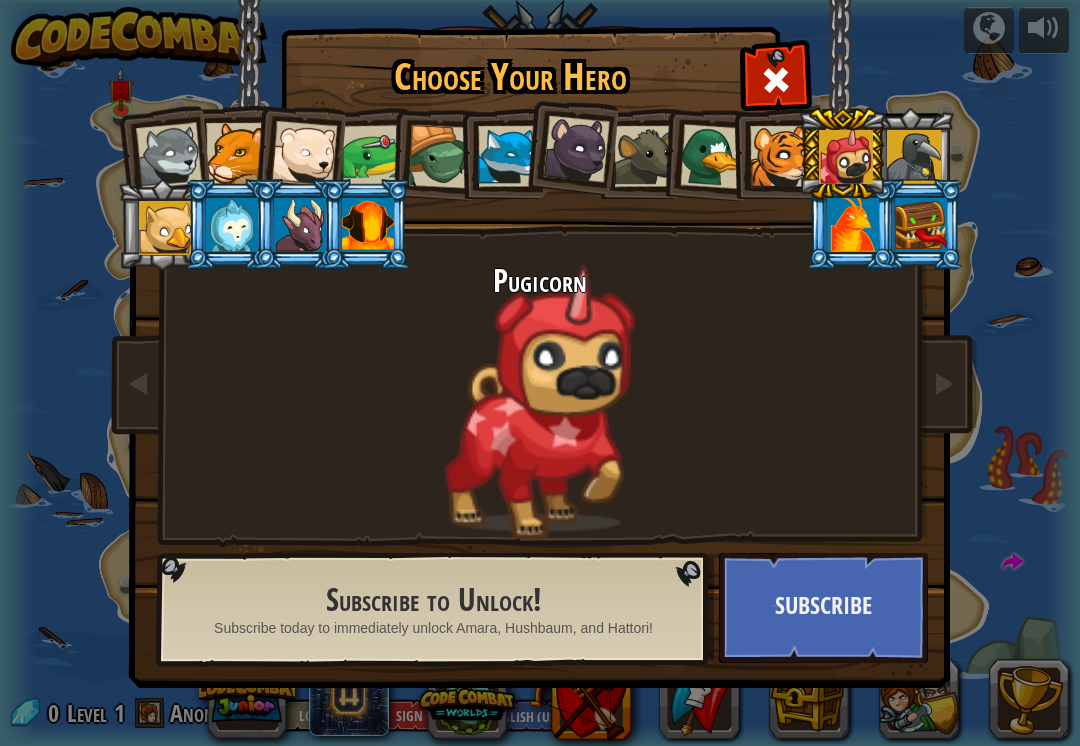 click at bounding box center [368, 225] 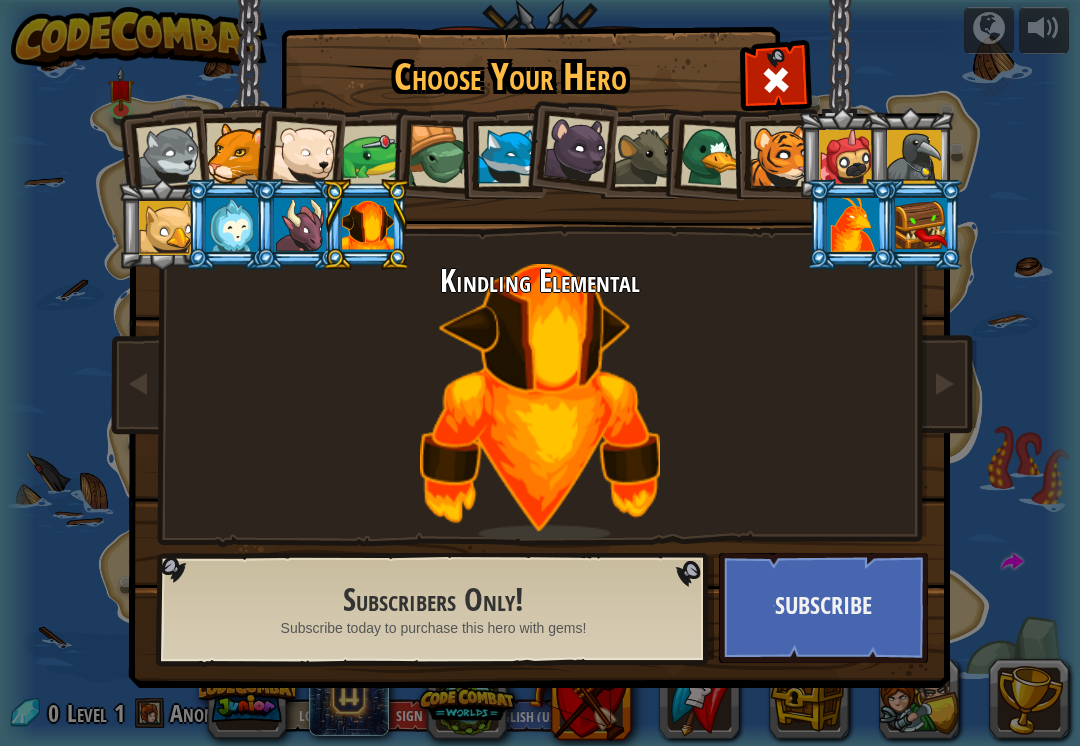 click at bounding box center [300, 225] 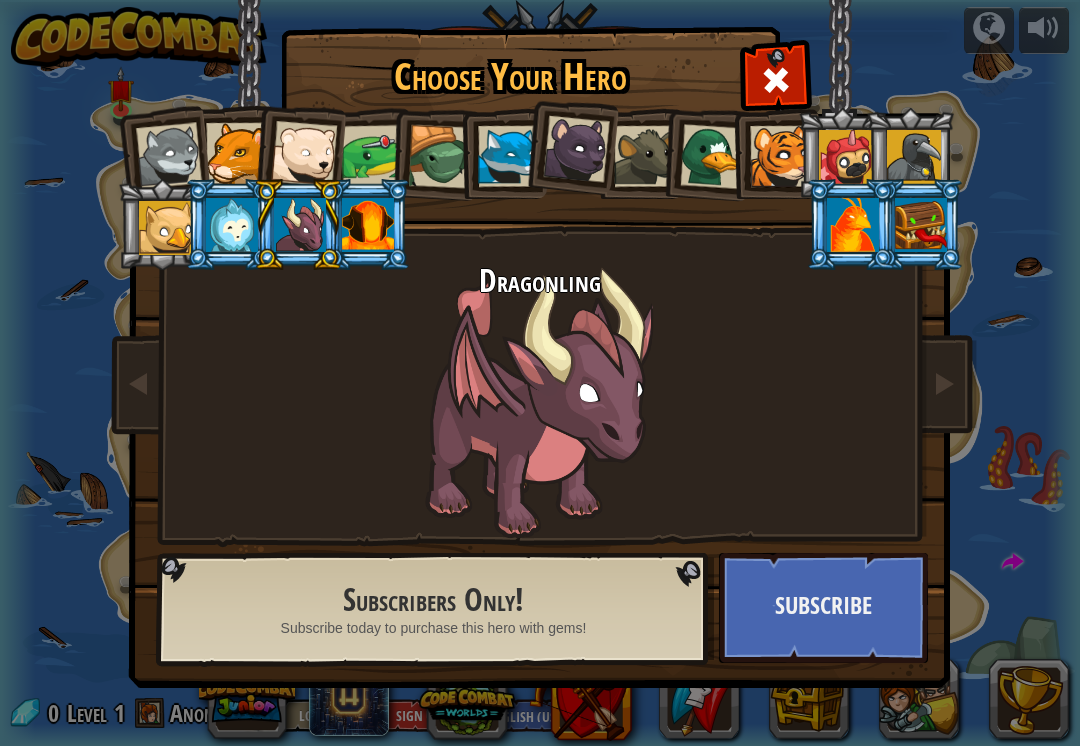 click at bounding box center (373, 156) 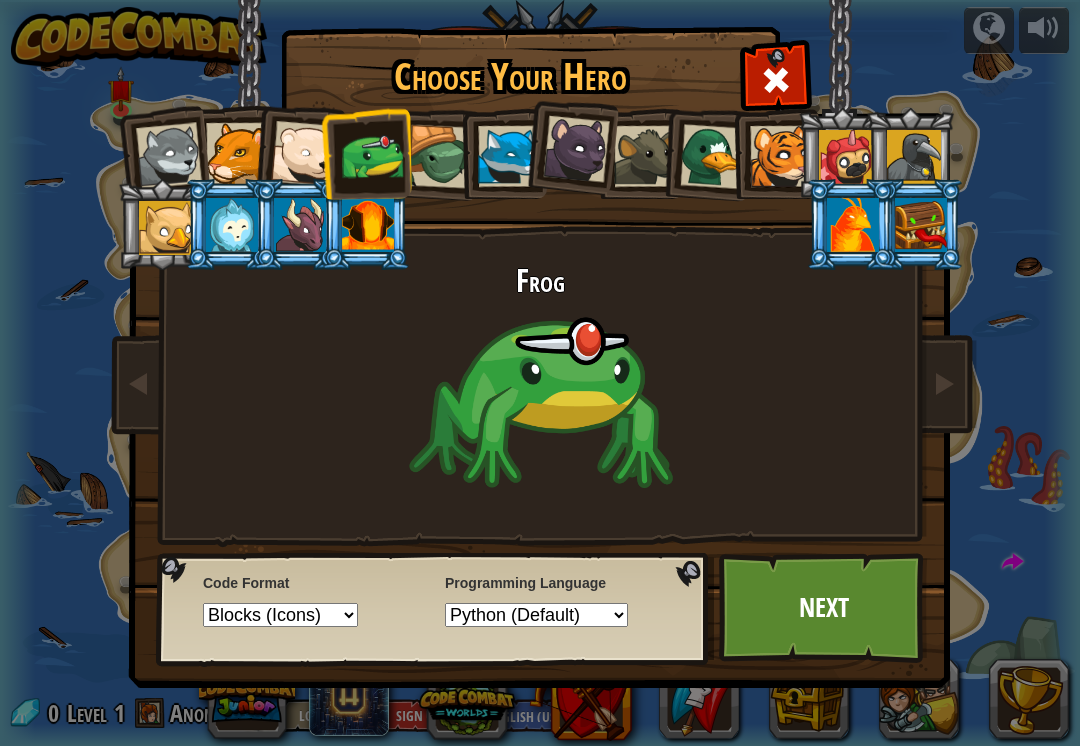 click at bounding box center [440, 157] 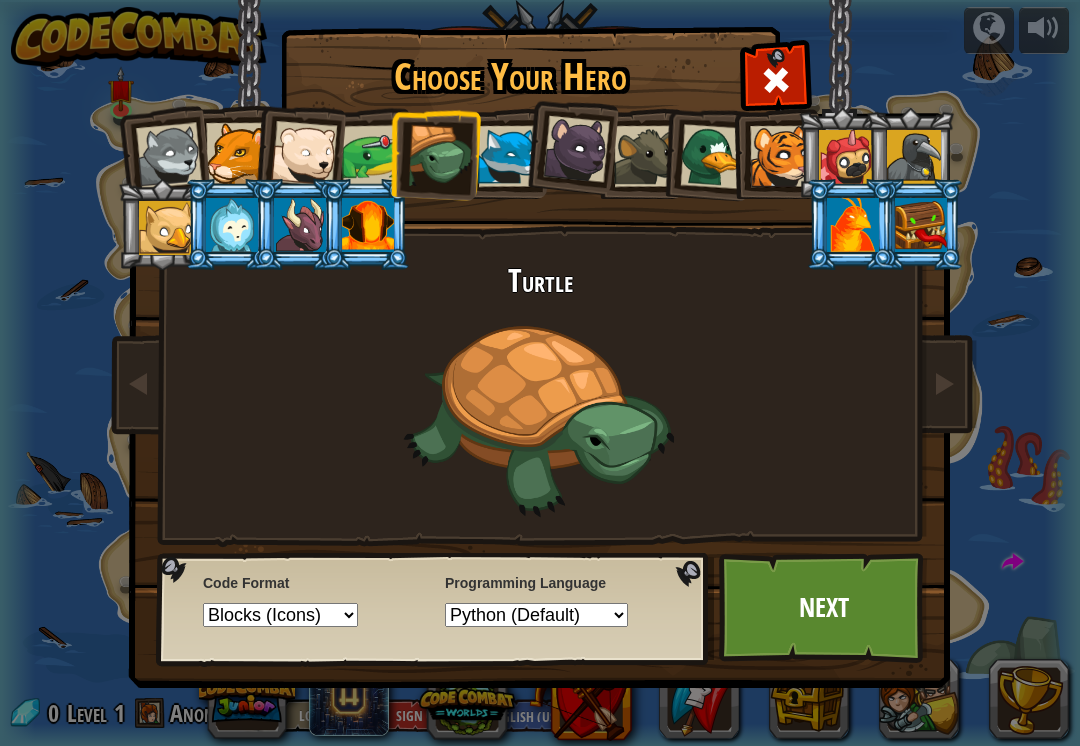 click at bounding box center [508, 156] 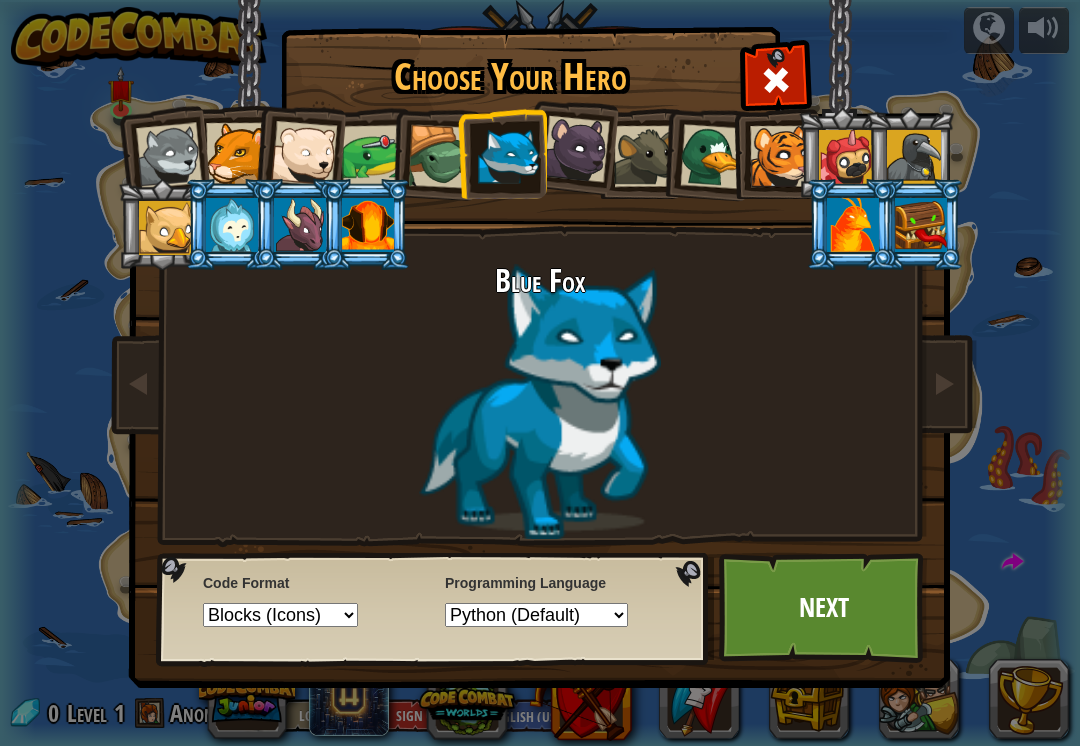 click at bounding box center [576, 149] 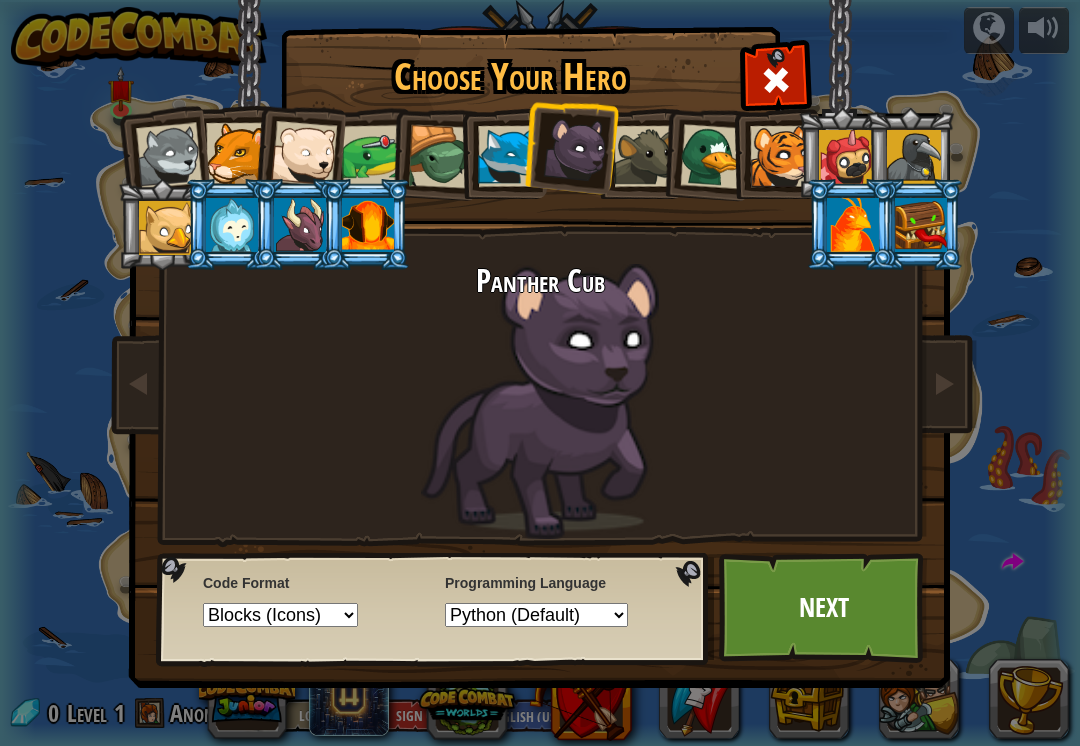 click at bounding box center (644, 156) 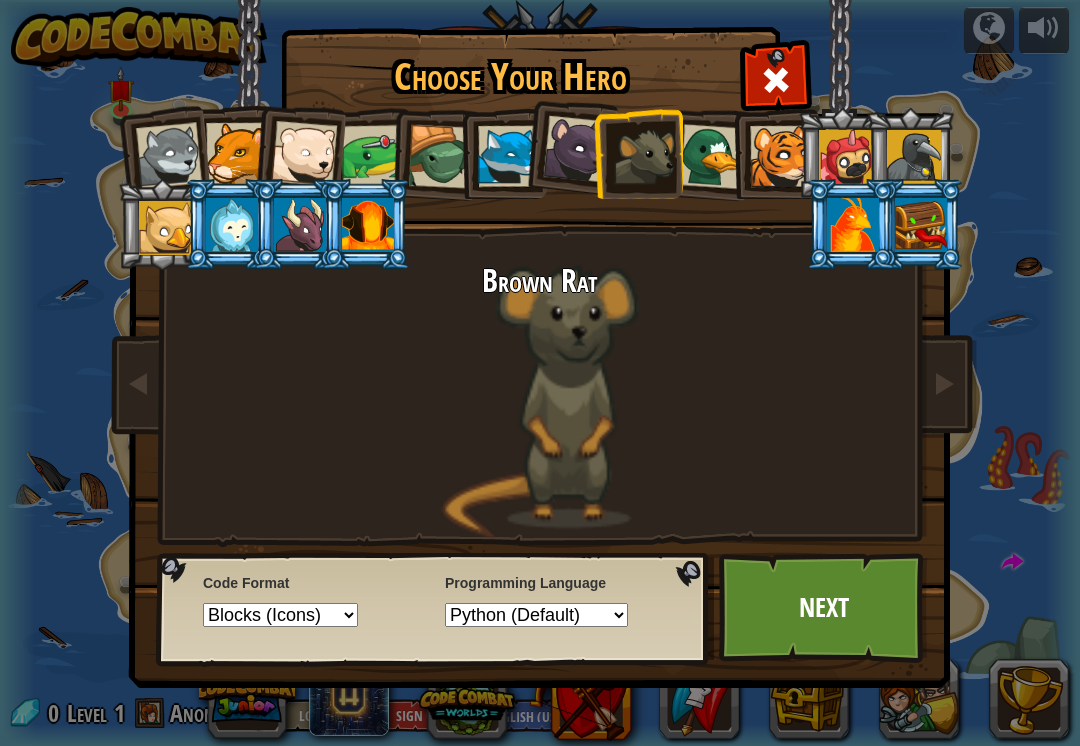 click at bounding box center (712, 156) 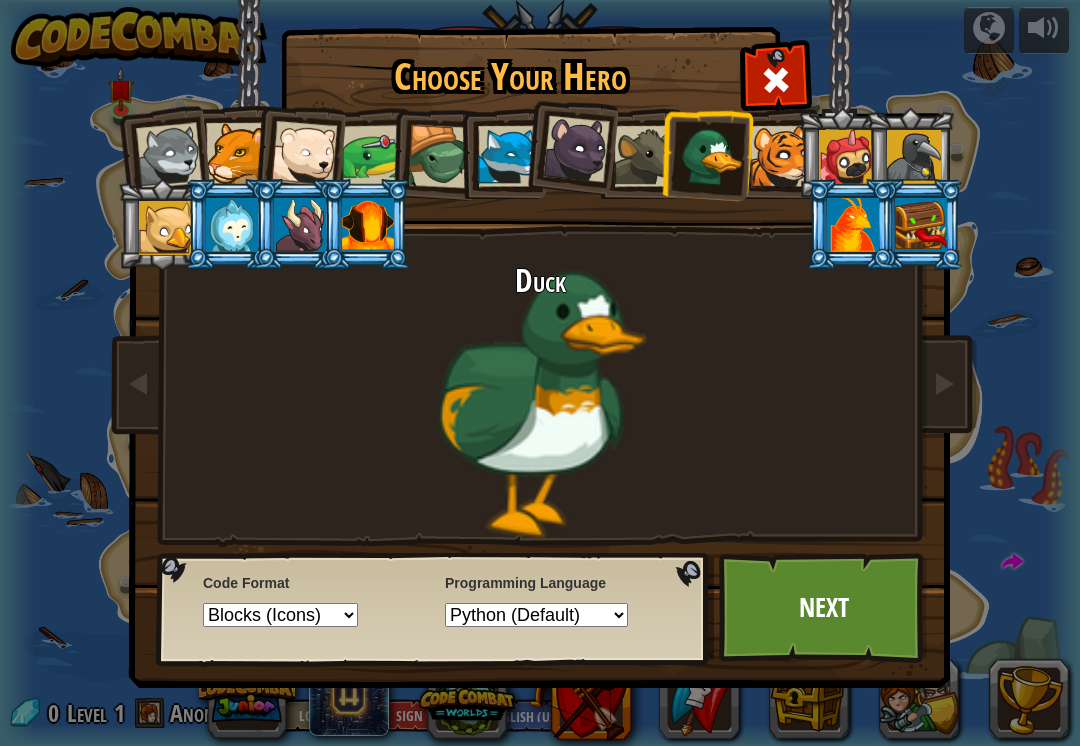click at bounding box center [780, 156] 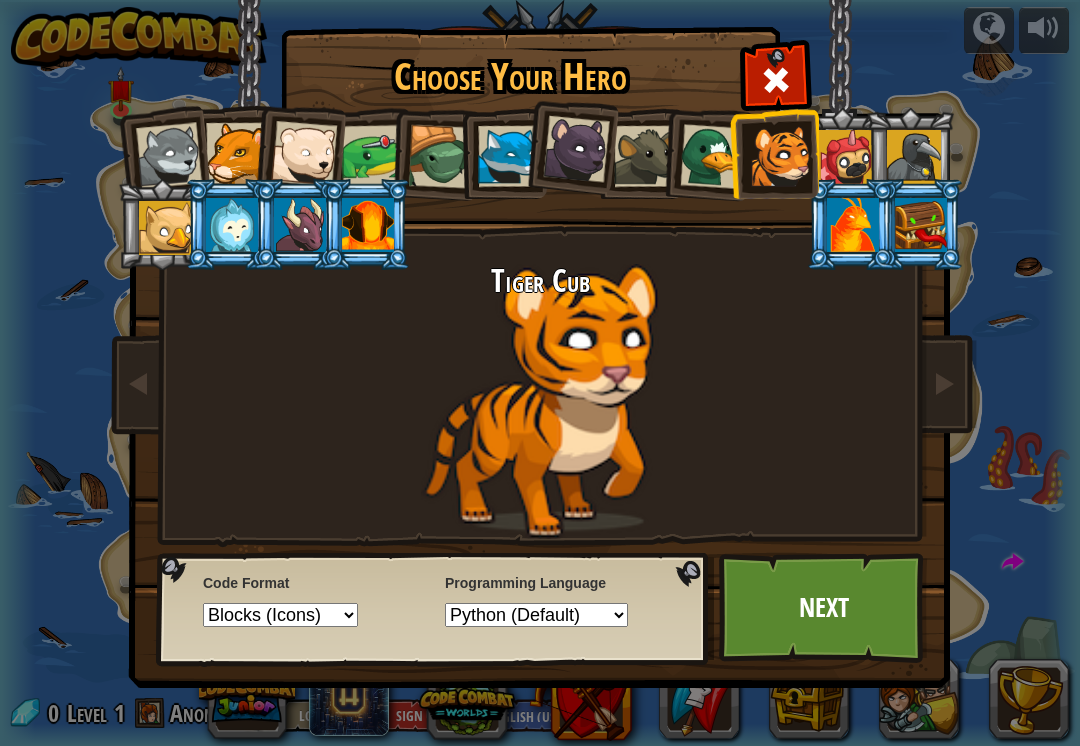 click at bounding box center [914, 157] 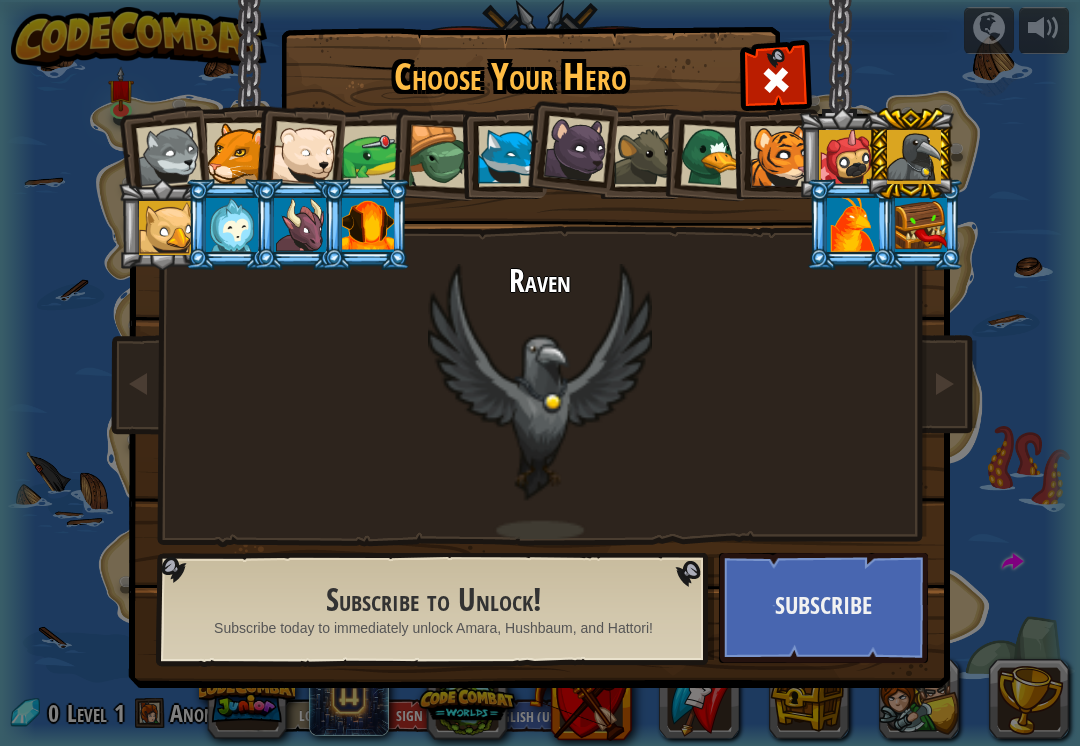 click at bounding box center [921, 225] 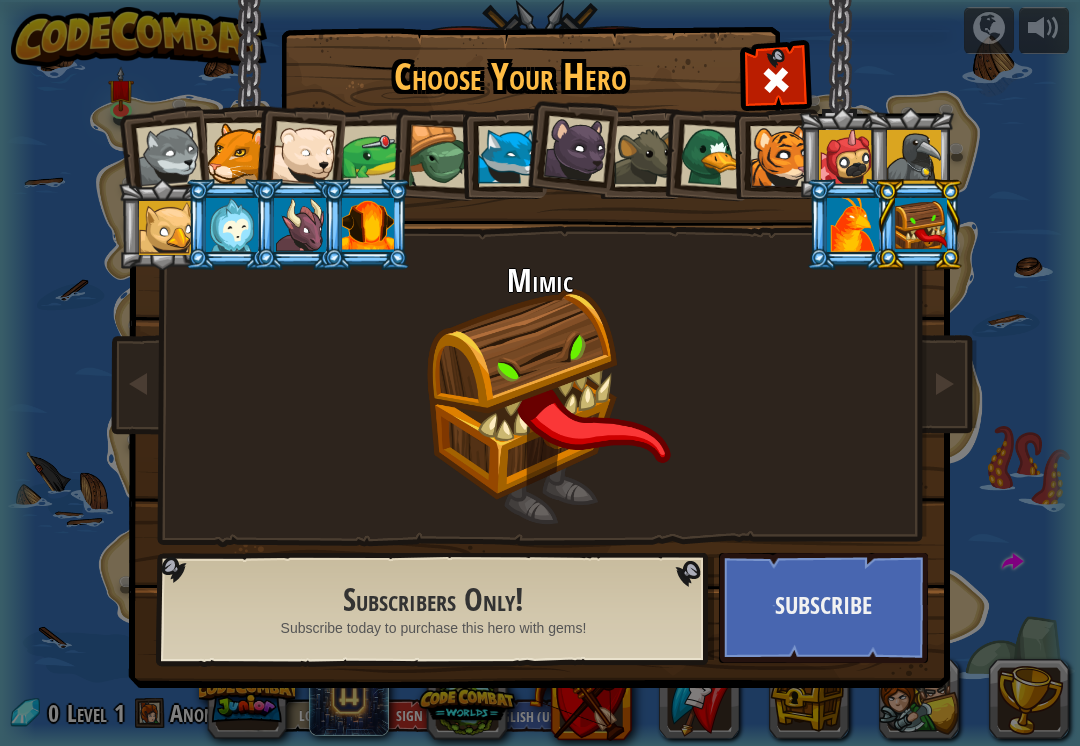 click on "Subscribe" at bounding box center [823, 608] 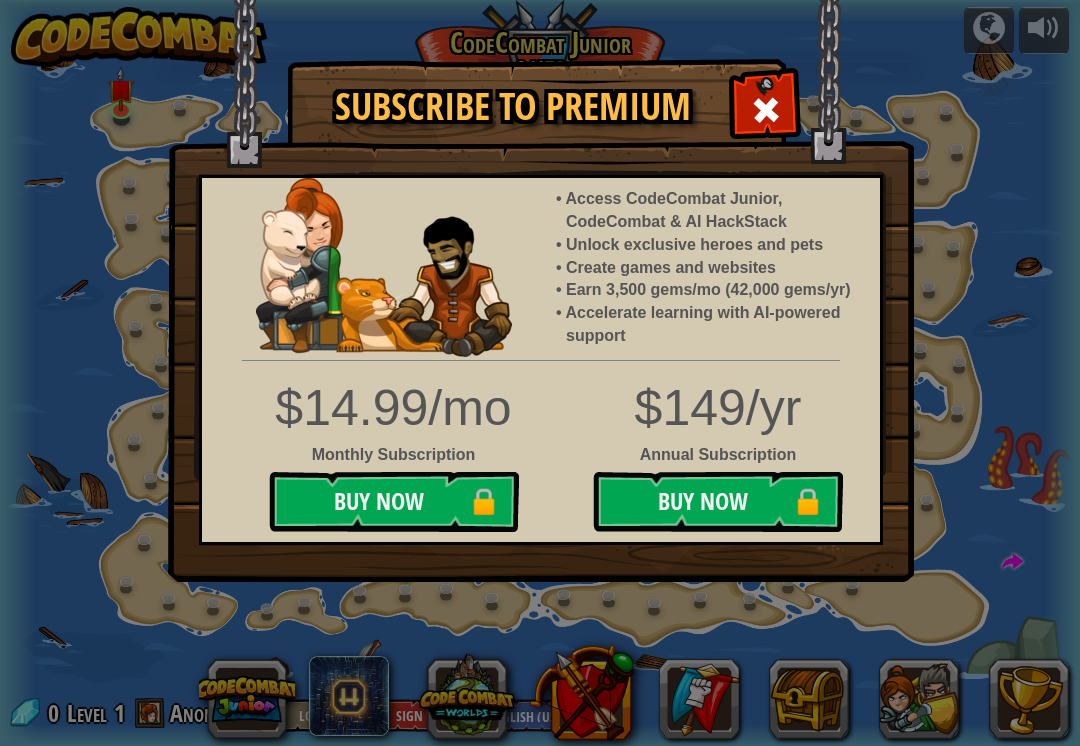 click at bounding box center (765, 107) 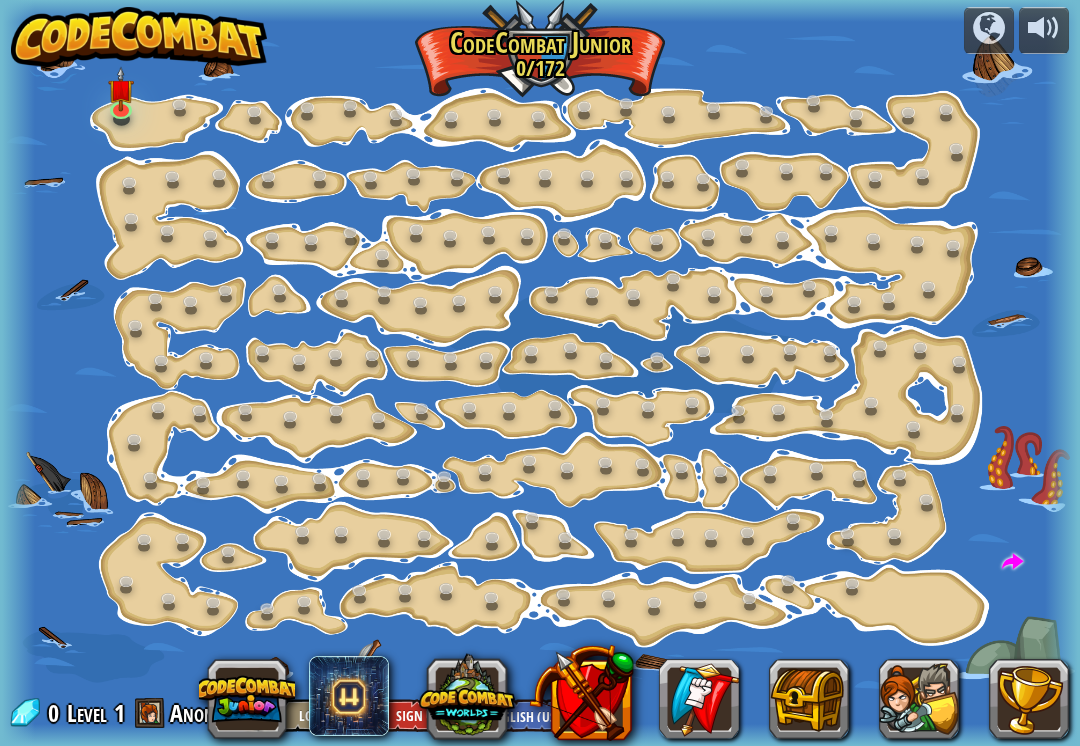click at bounding box center (581, 692) 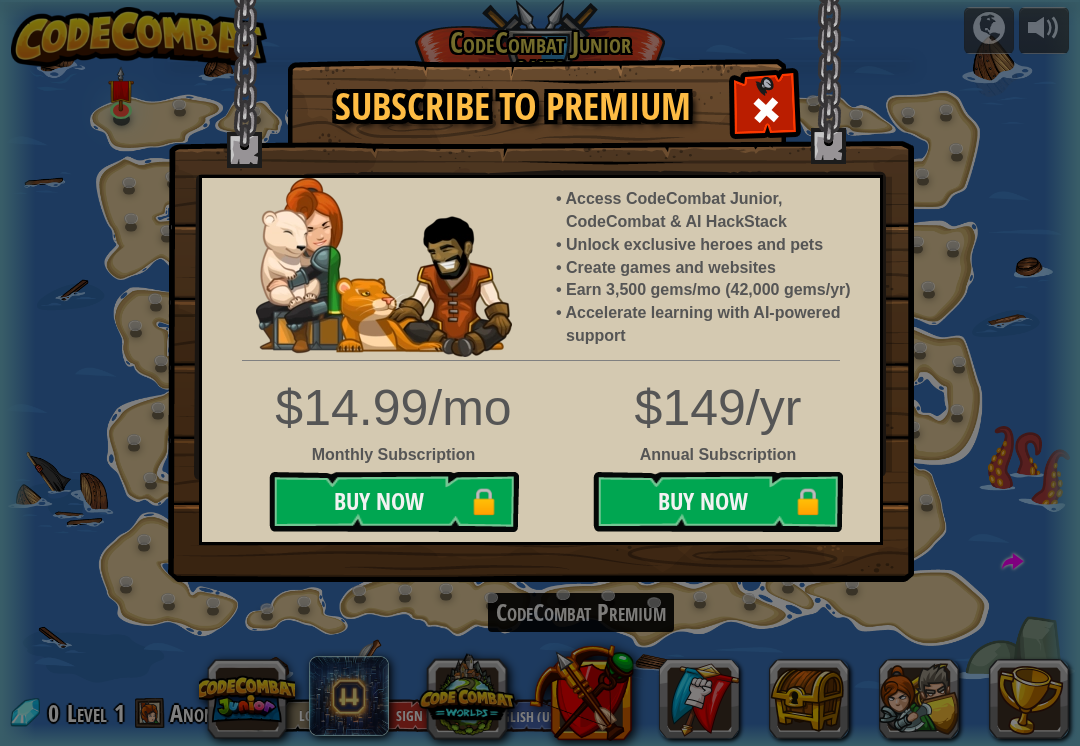 click at bounding box center [765, 107] 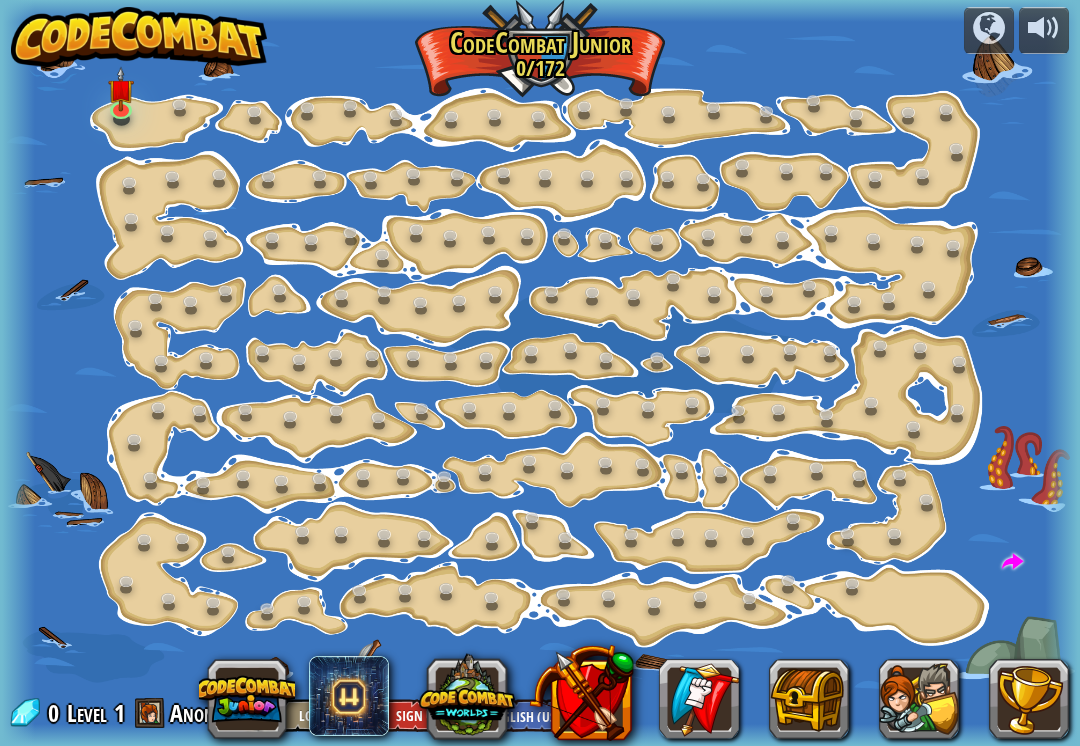 click at bounding box center (699, 699) 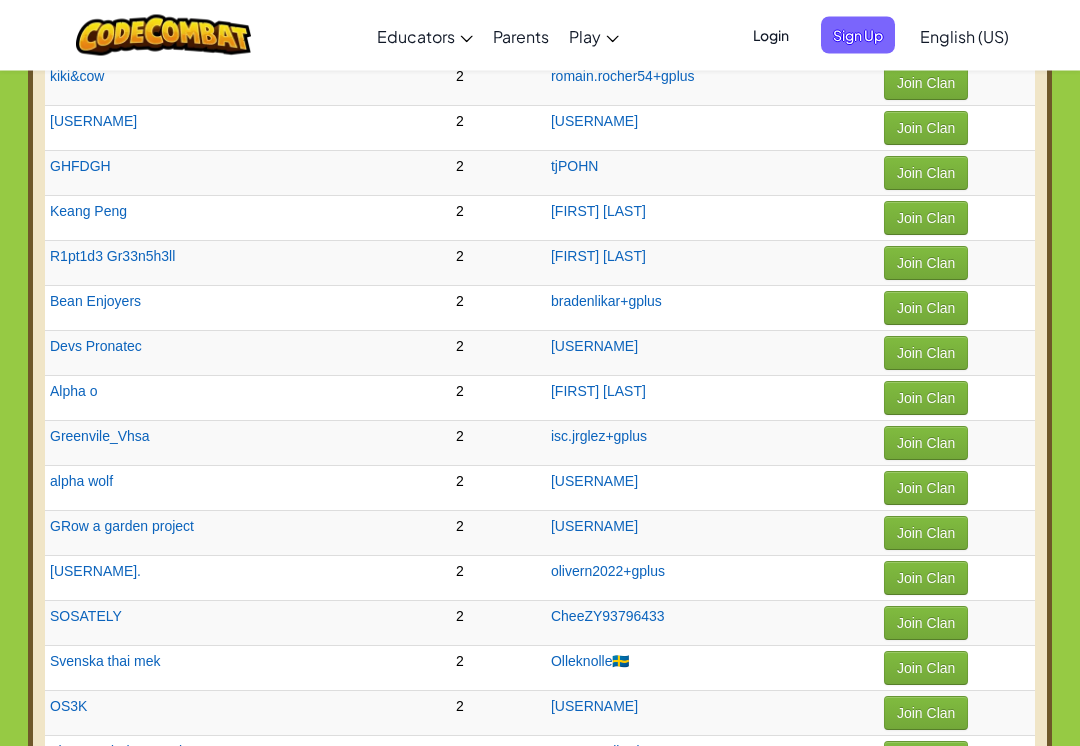 scroll, scrollTop: 3422, scrollLeft: 0, axis: vertical 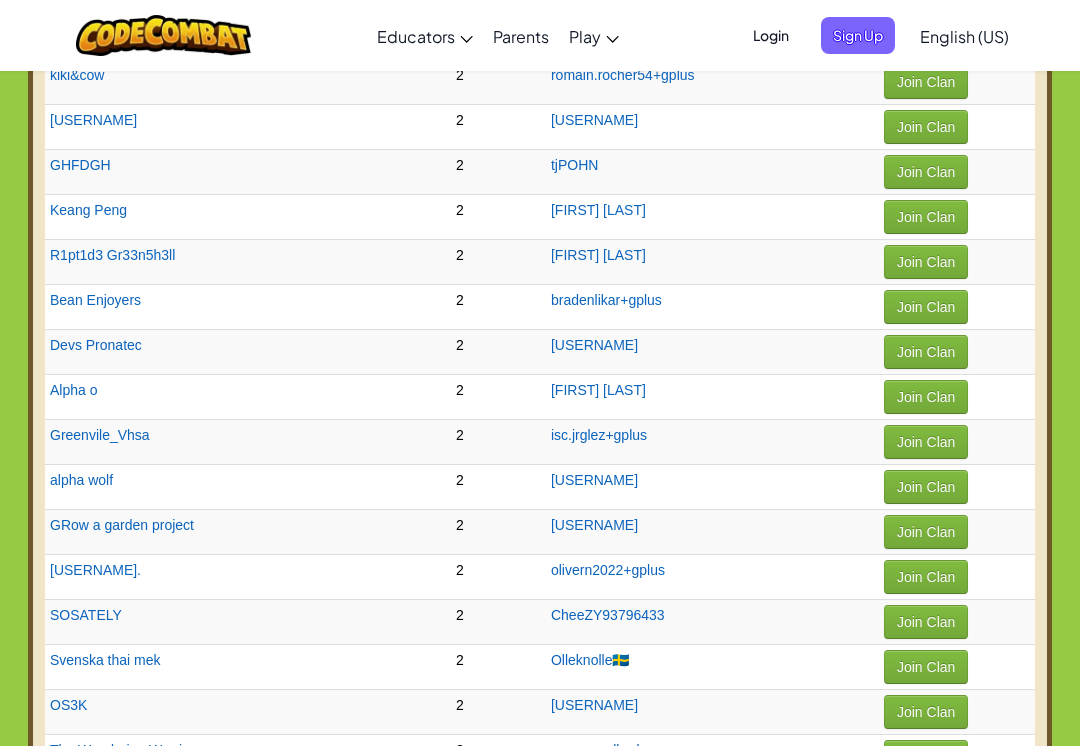 click on "Join Clan" at bounding box center [926, 487] 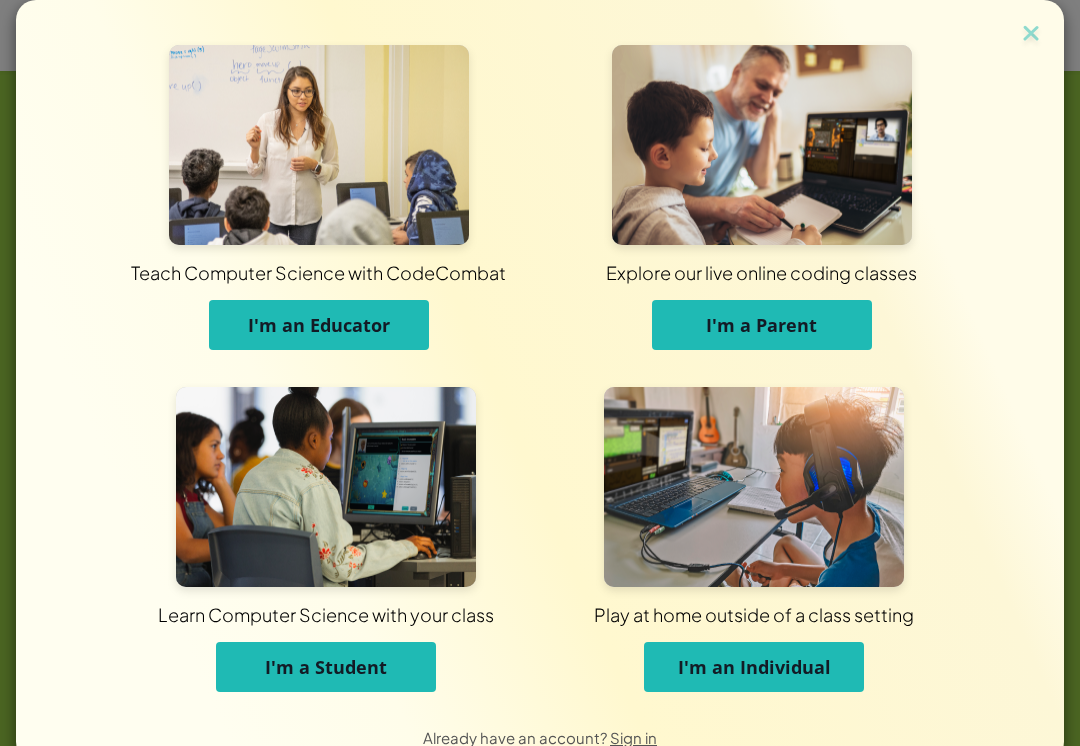 click on "I'm a Student" at bounding box center (326, 667) 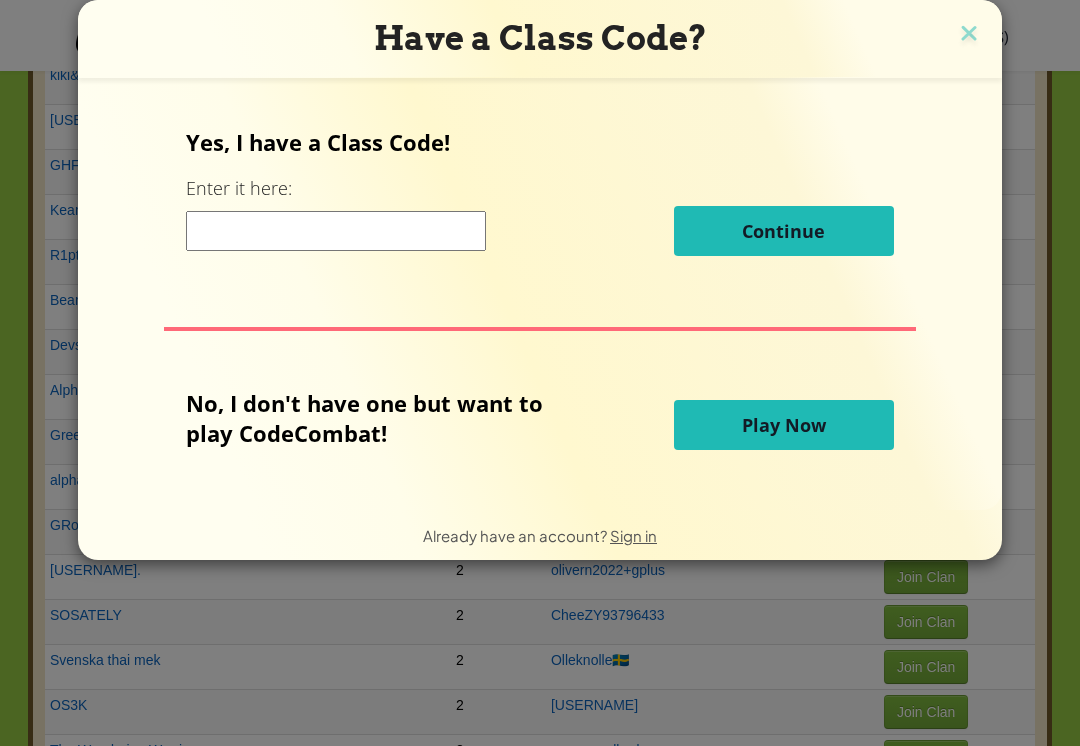 click on "Have a Class Code?" at bounding box center [540, 39] 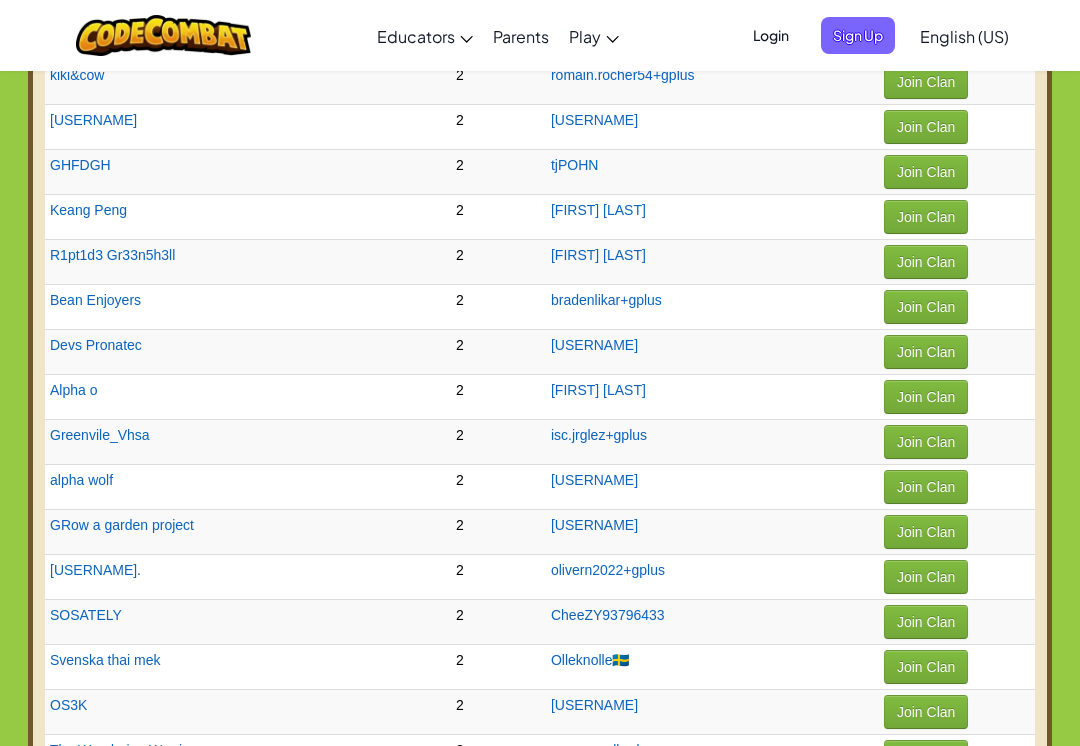 click on "Join Clan" at bounding box center [926, 487] 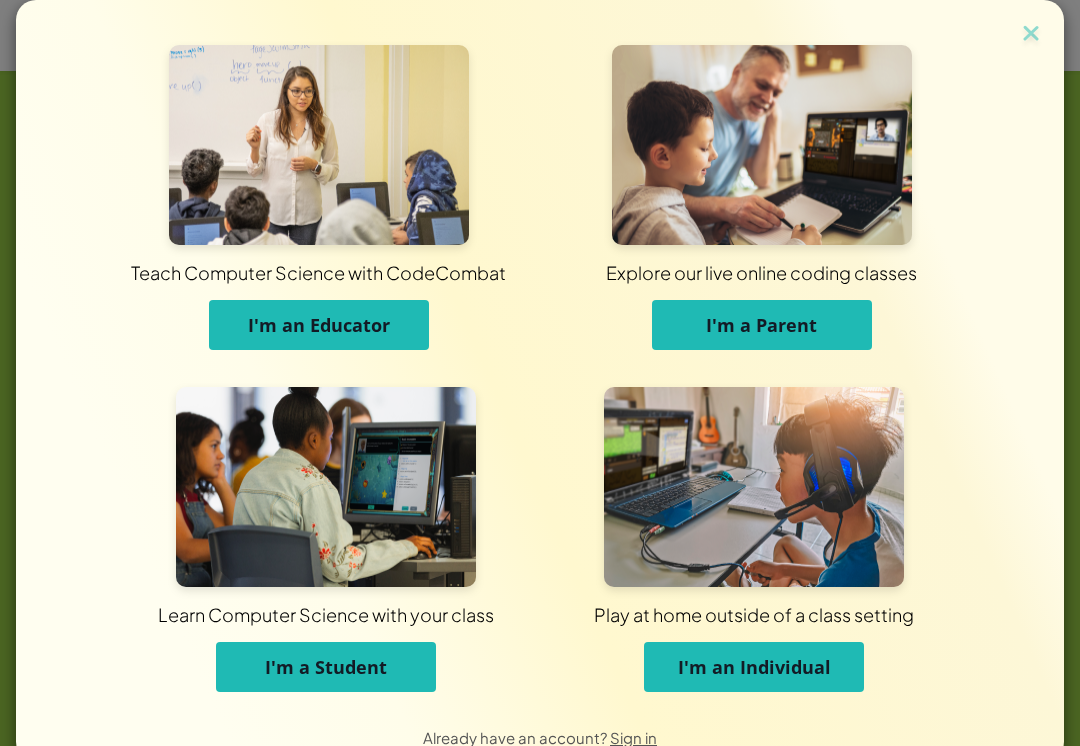 click on "I'm an Individual" at bounding box center (754, 667) 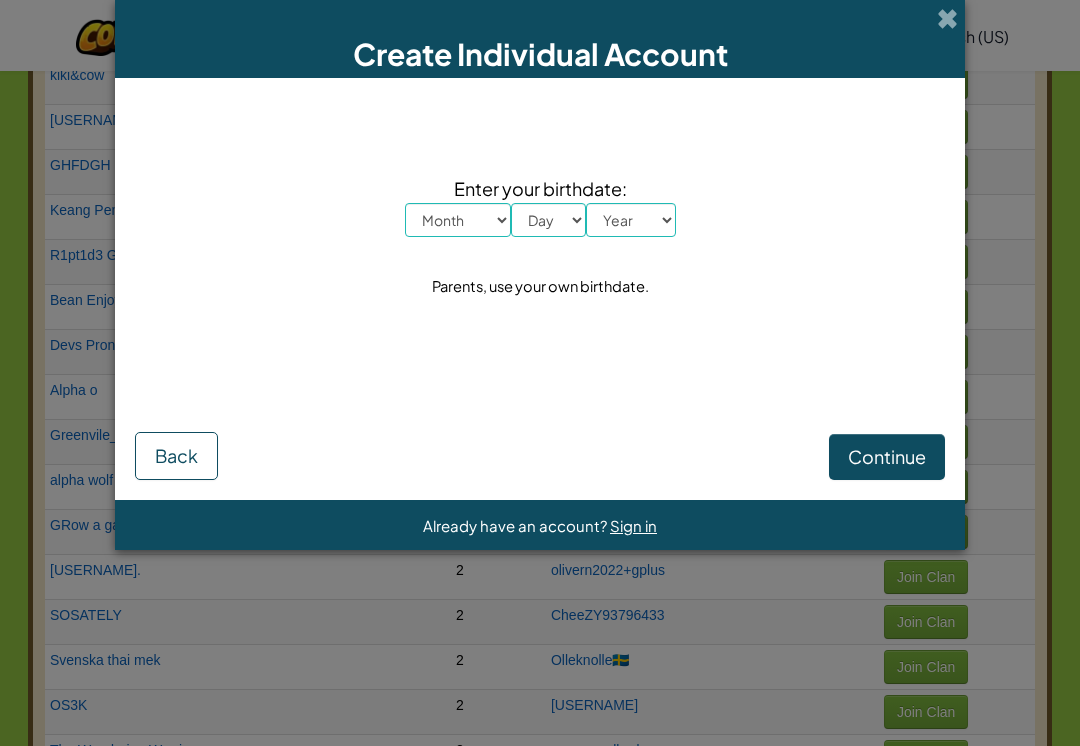 click on "Month January February March April May June July August September October November December" at bounding box center [458, 220] 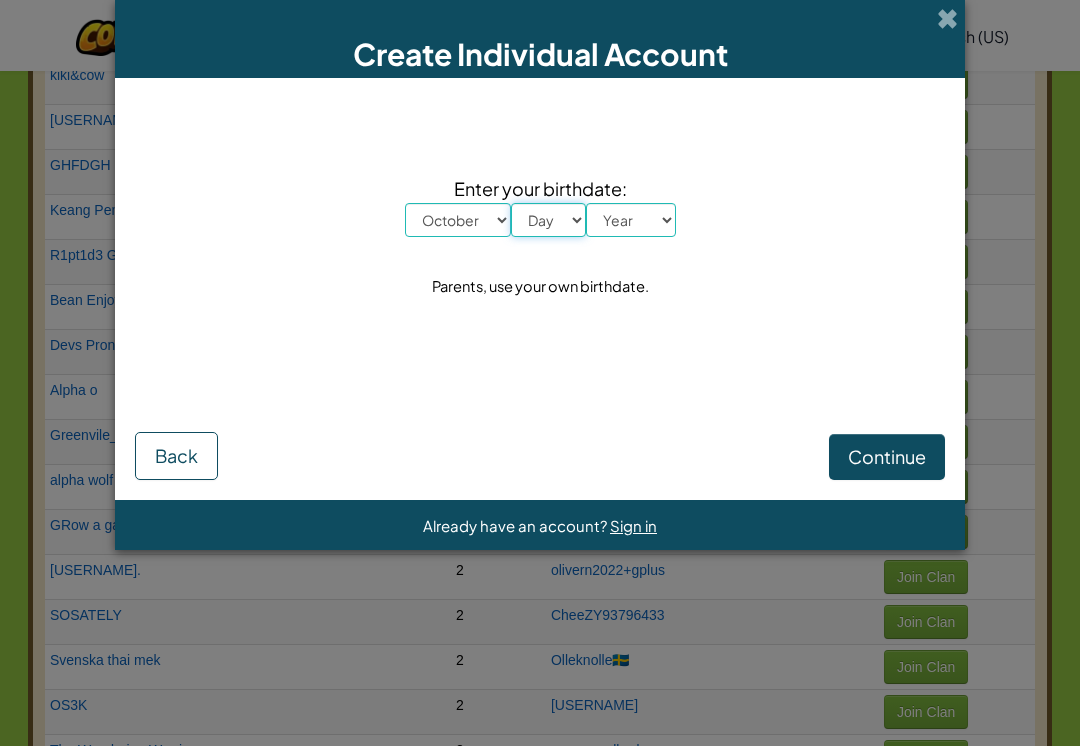 click on "Day 1 2 3 4 5 6 7 8 9 10 11 12 13 14 15 16 17 18 19 20 21 22 23 24 25 26 27 28 29 30 31" at bounding box center (548, 220) 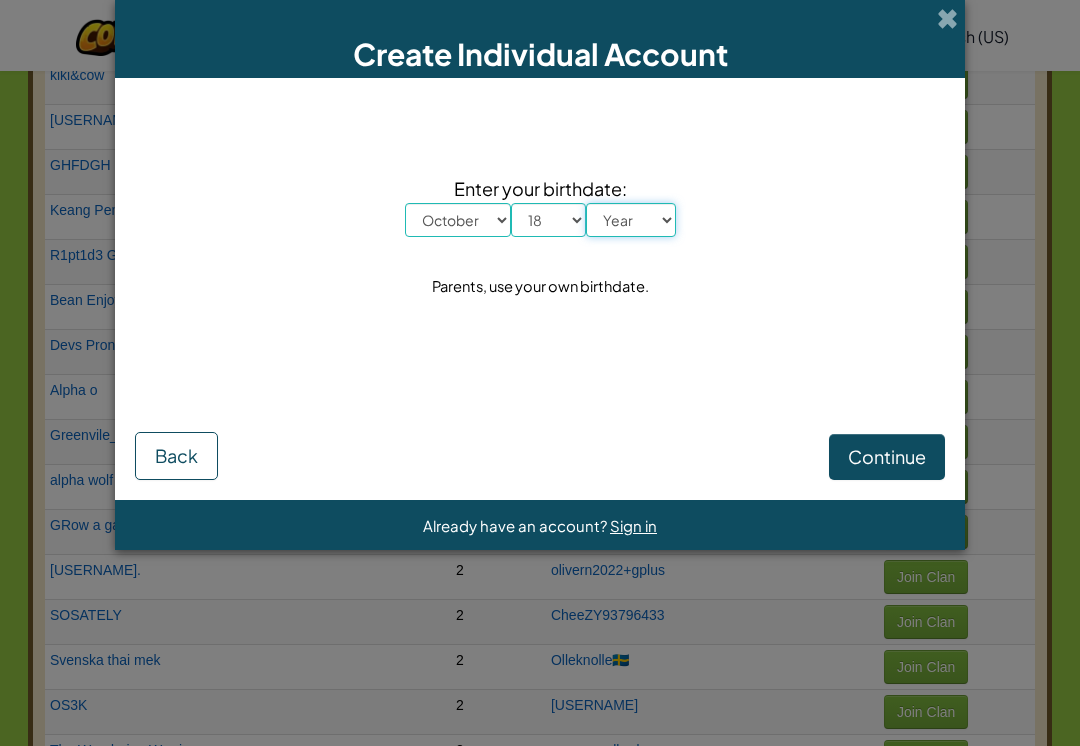 click on "Year 2025 2024 2023 2022 2021 2020 2019 2018 2017 2016 2015 2014 2013 2012 2011 2010 2009 2008 2007 2006 2005 2004 2003 2002 2001 2000 1999 1998 1997 1996 1995 1994 1993 1992 1991 1990 1989 1988 1987 1986 1985 1984 1983 1982 1981 1980 1979 1978 1977 1976 1975 1974 1973 1972 1971 1970 1969 1968 1967 1966 1965 1964 1963 1962 1961 1960 1959 1958 1957 1956 1955 1954 1953 1952 1951 1950 1949 1948 1947 1946 1945 1944 1943 1942 1941 1940 1939 1938 1937 1936 1935 1934 1933 1932 1931 1930 1929 1928 1927 1926" at bounding box center [631, 220] 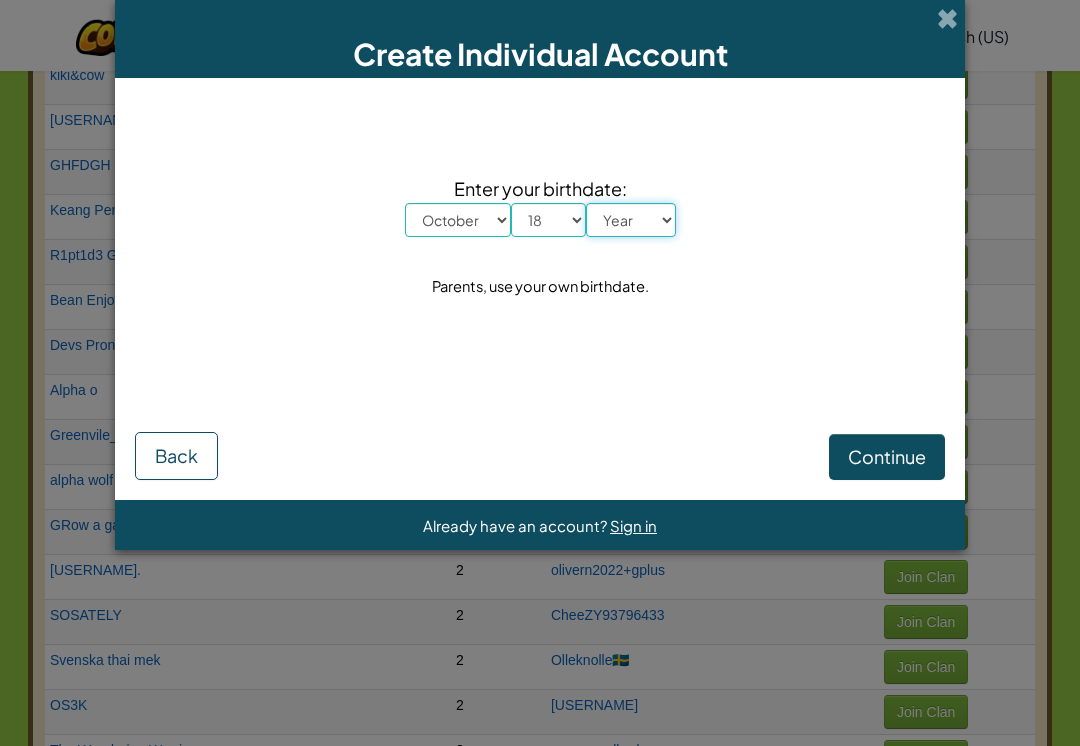 select on "2009" 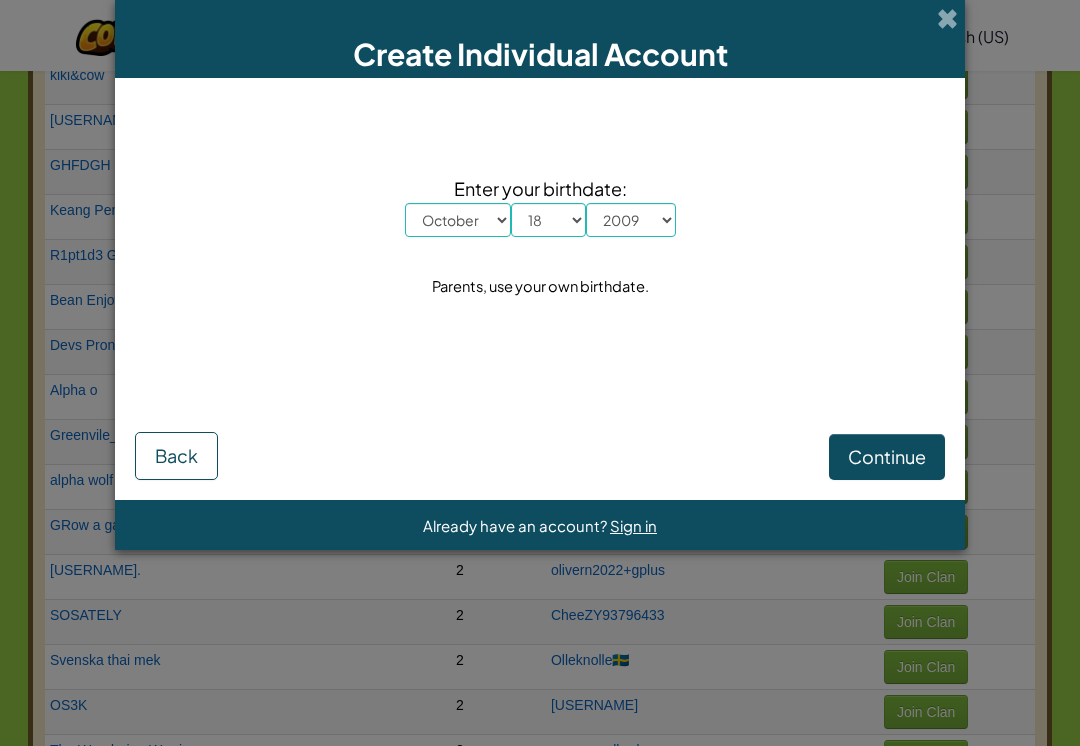 click on "Continue" at bounding box center [887, 456] 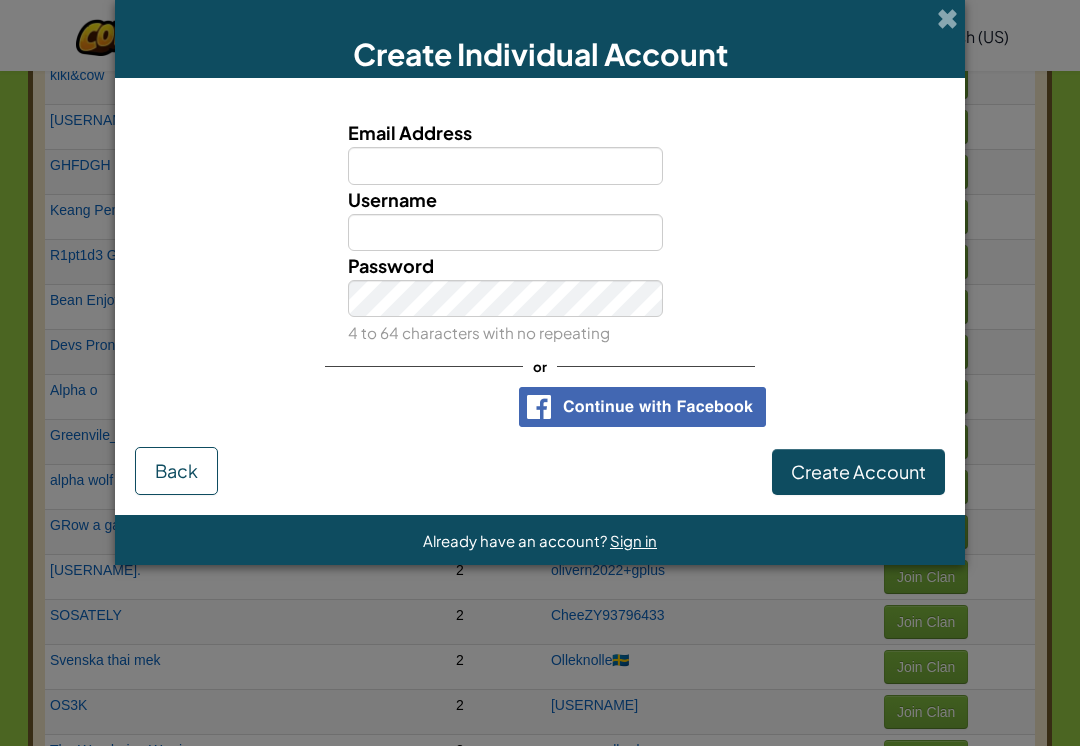 click at bounding box center (407, 407) 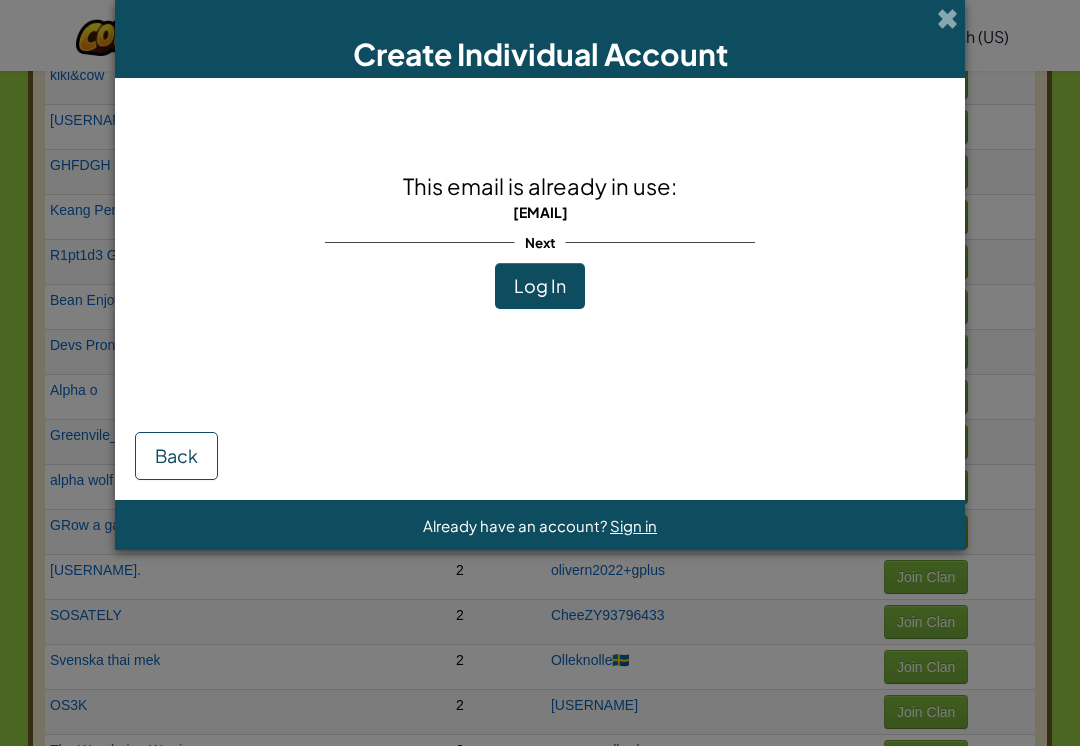 scroll, scrollTop: 3447, scrollLeft: 0, axis: vertical 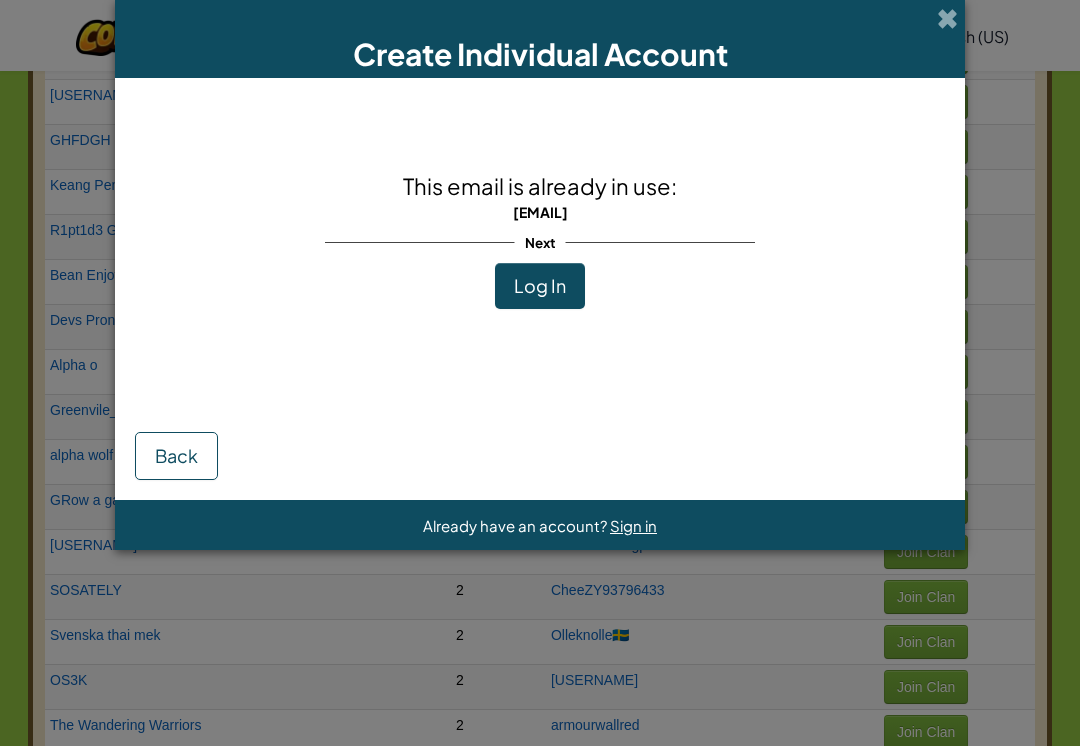 click on "Log In" at bounding box center [540, 285] 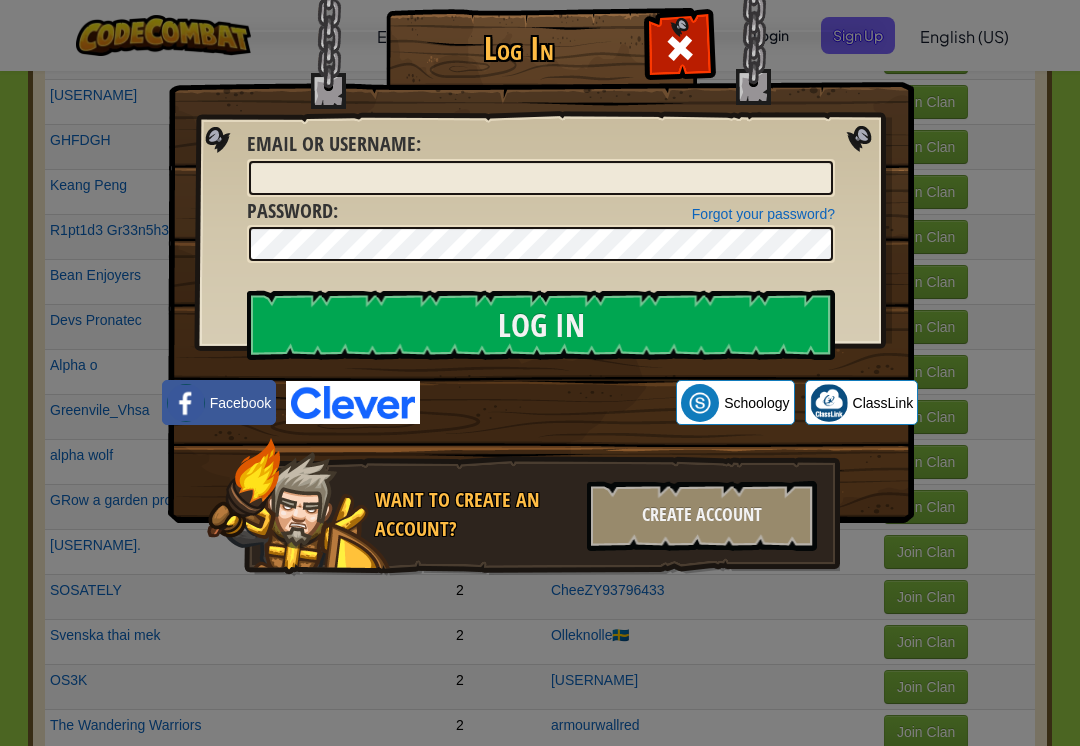 click at bounding box center (548, 403) 